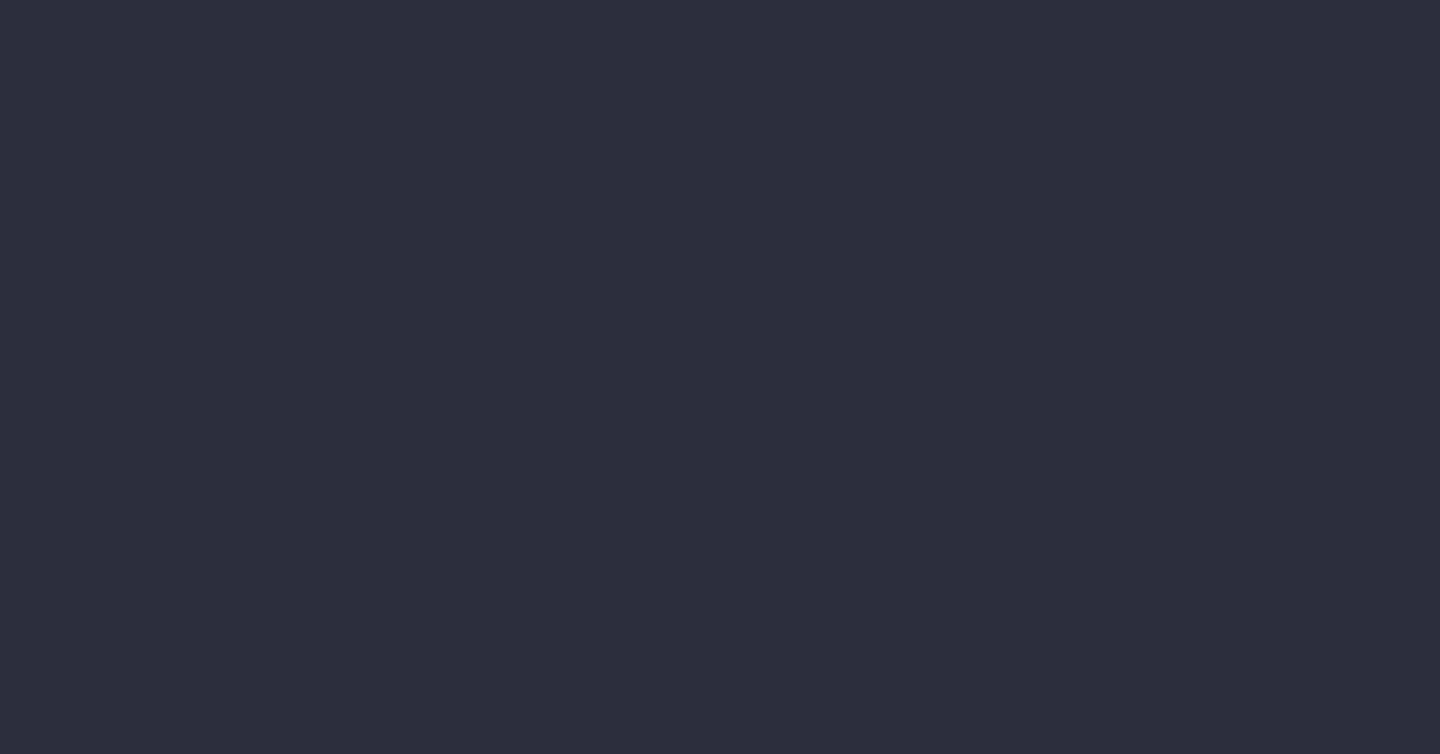scroll, scrollTop: 0, scrollLeft: 0, axis: both 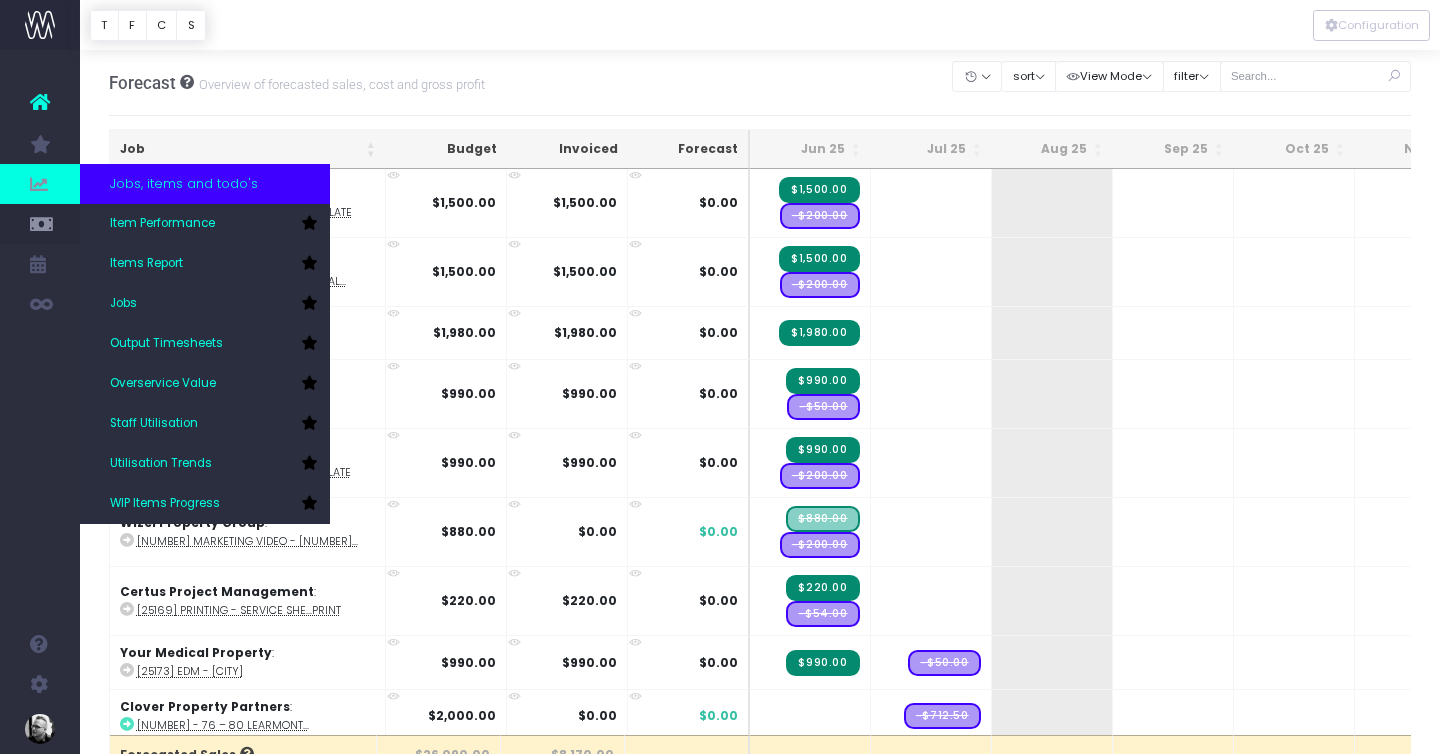 click at bounding box center (40, 184) 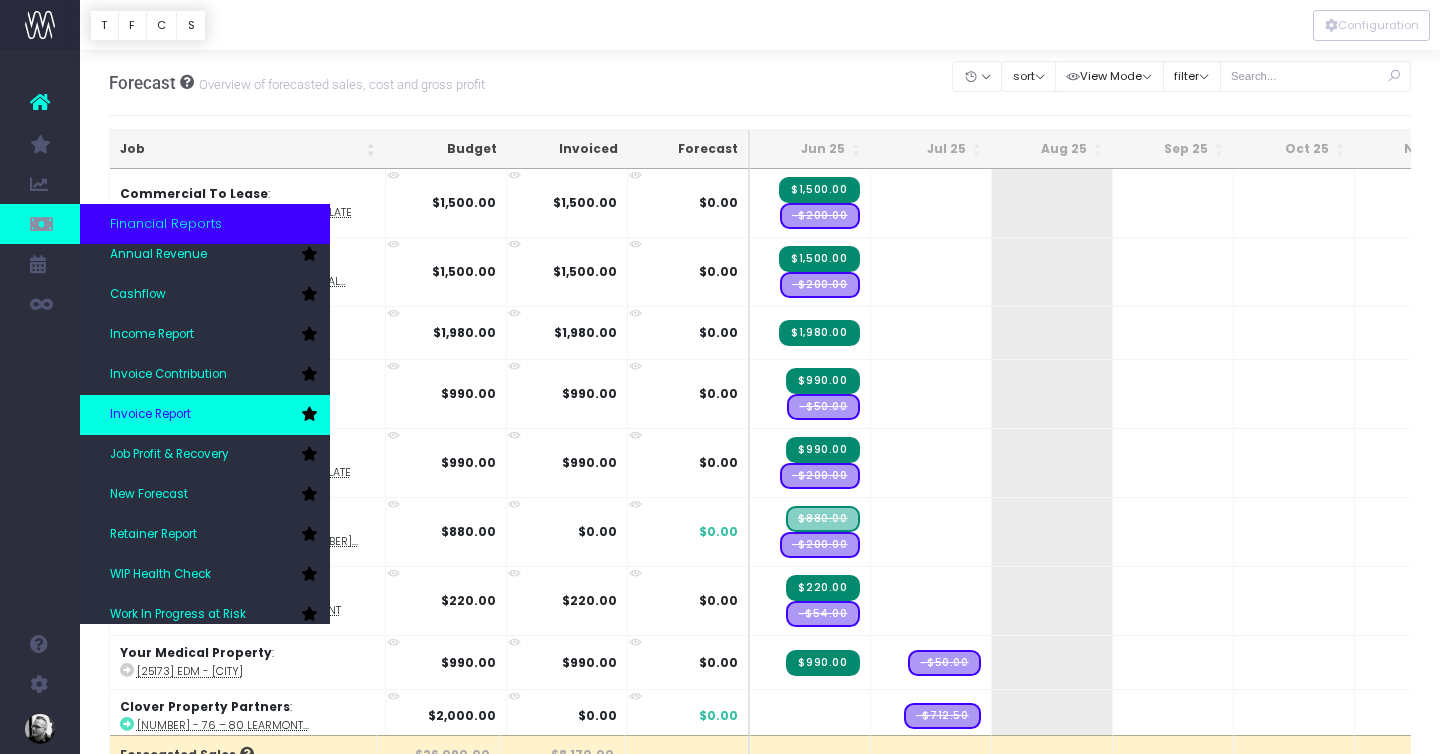 scroll, scrollTop: 60, scrollLeft: 0, axis: vertical 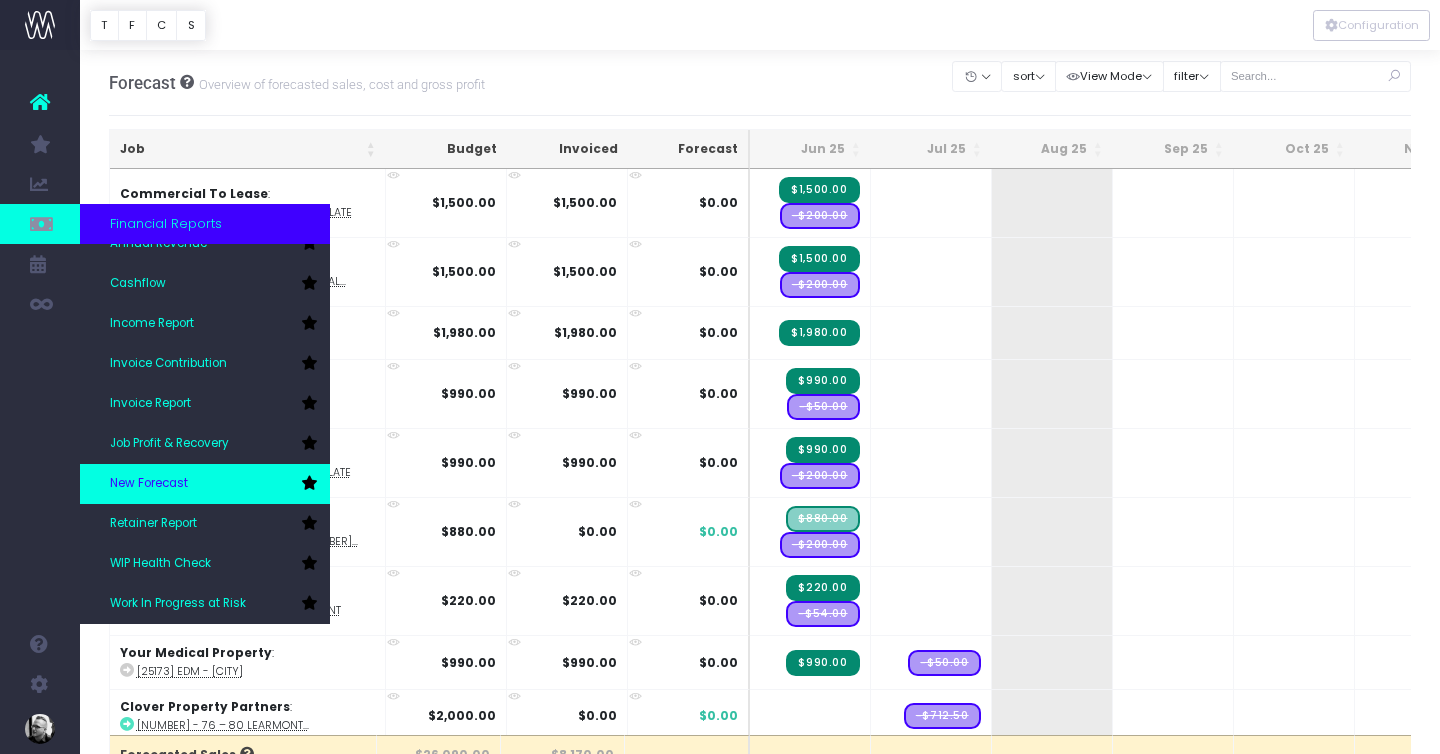 click on "New Forecast" at bounding box center [149, 484] 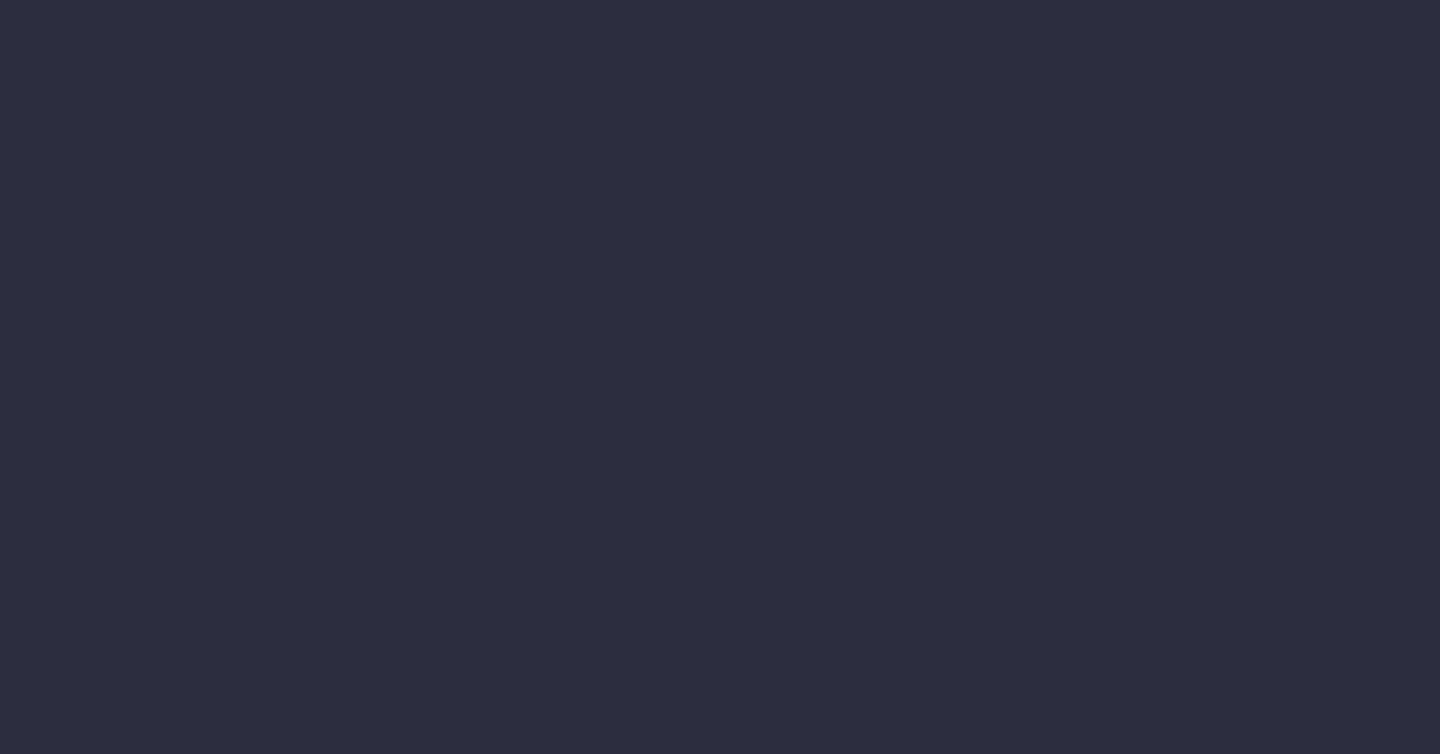 scroll, scrollTop: 0, scrollLeft: 0, axis: both 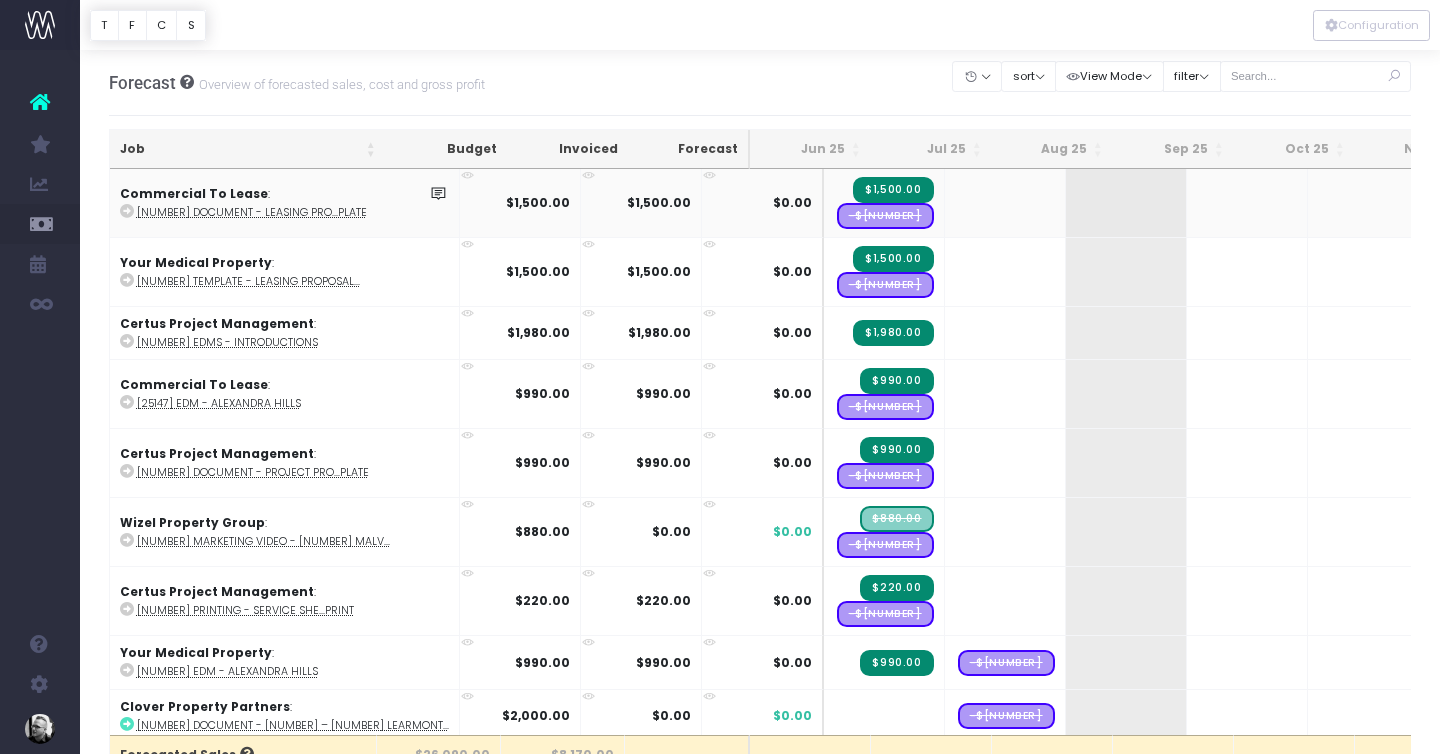 click on "$1,500.00" at bounding box center (893, 190) 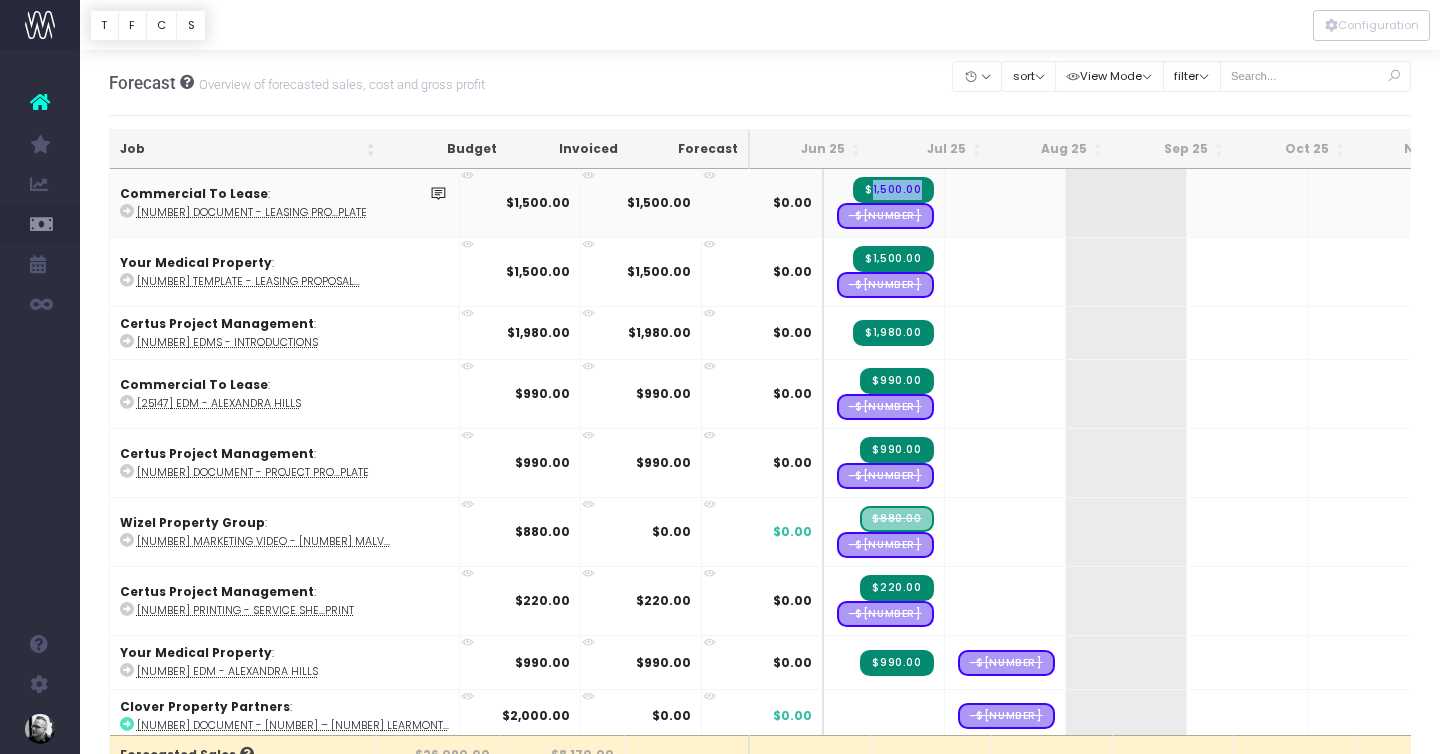 click on "$1,500.00" at bounding box center (893, 190) 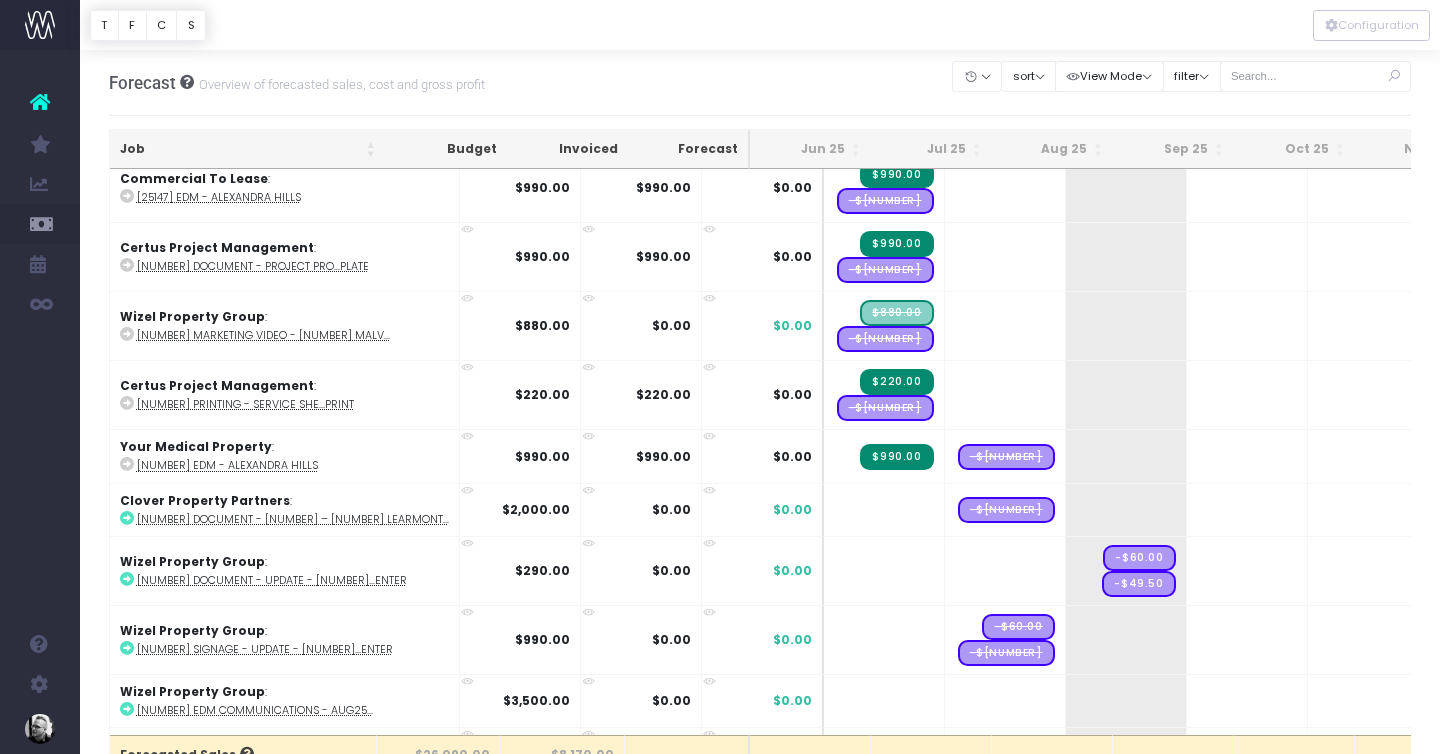 scroll, scrollTop: 399, scrollLeft: 0, axis: vertical 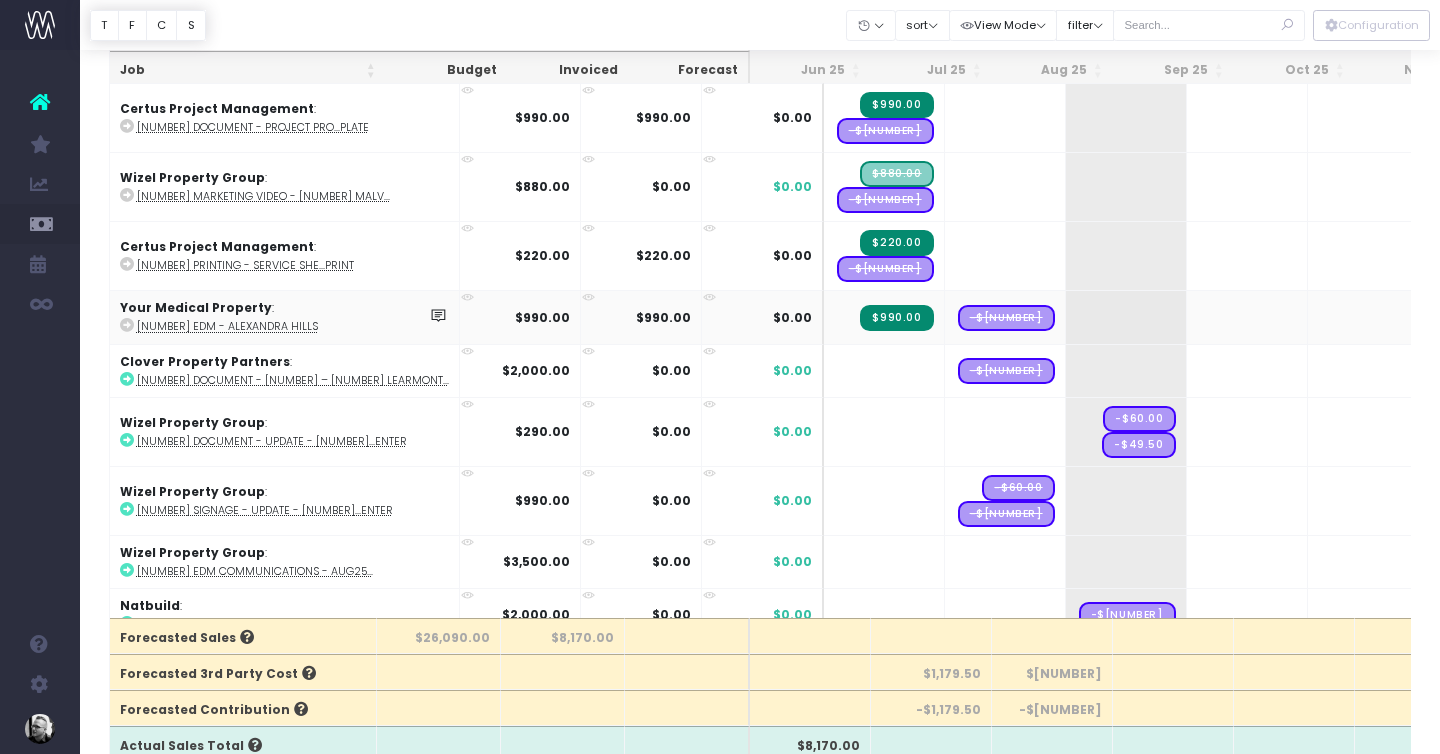 click on "$990.00" at bounding box center [896, 318] 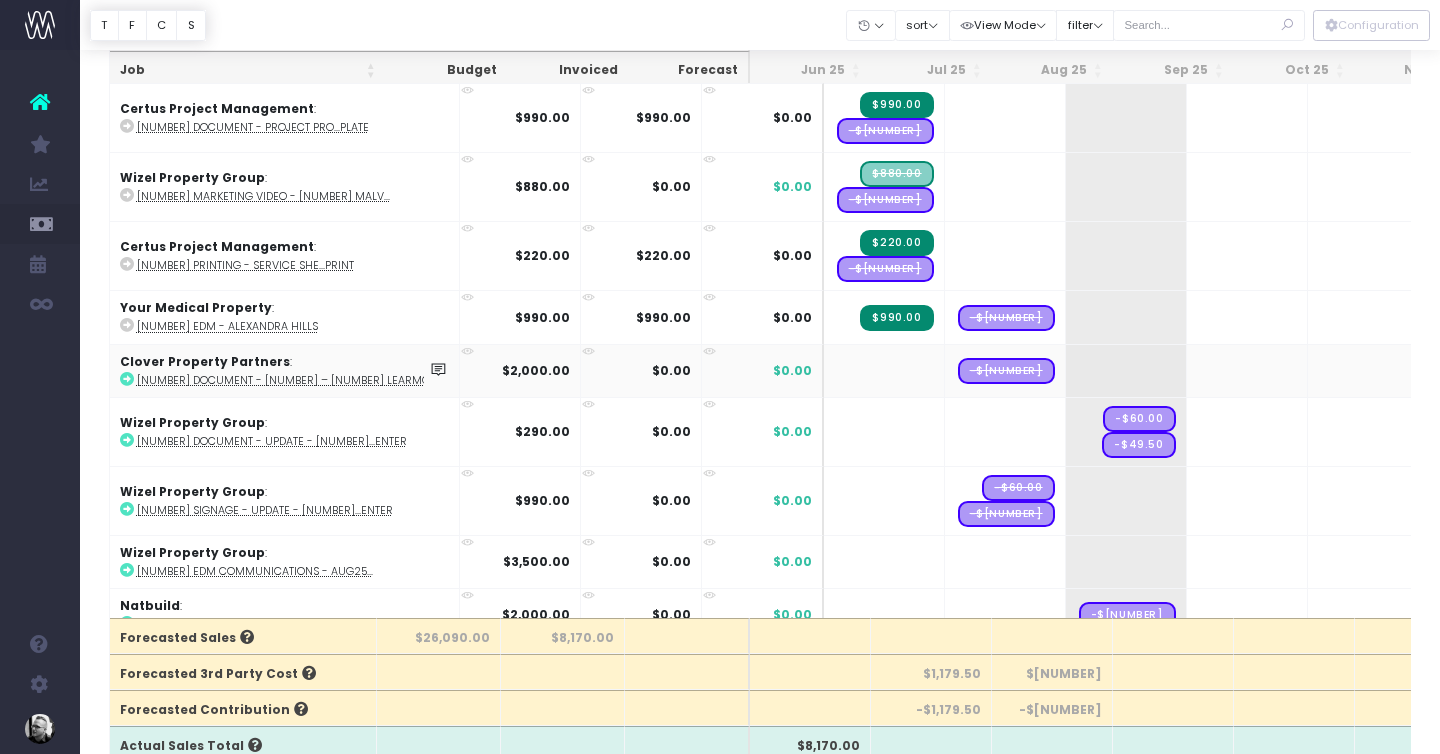 scroll, scrollTop: 0, scrollLeft: 0, axis: both 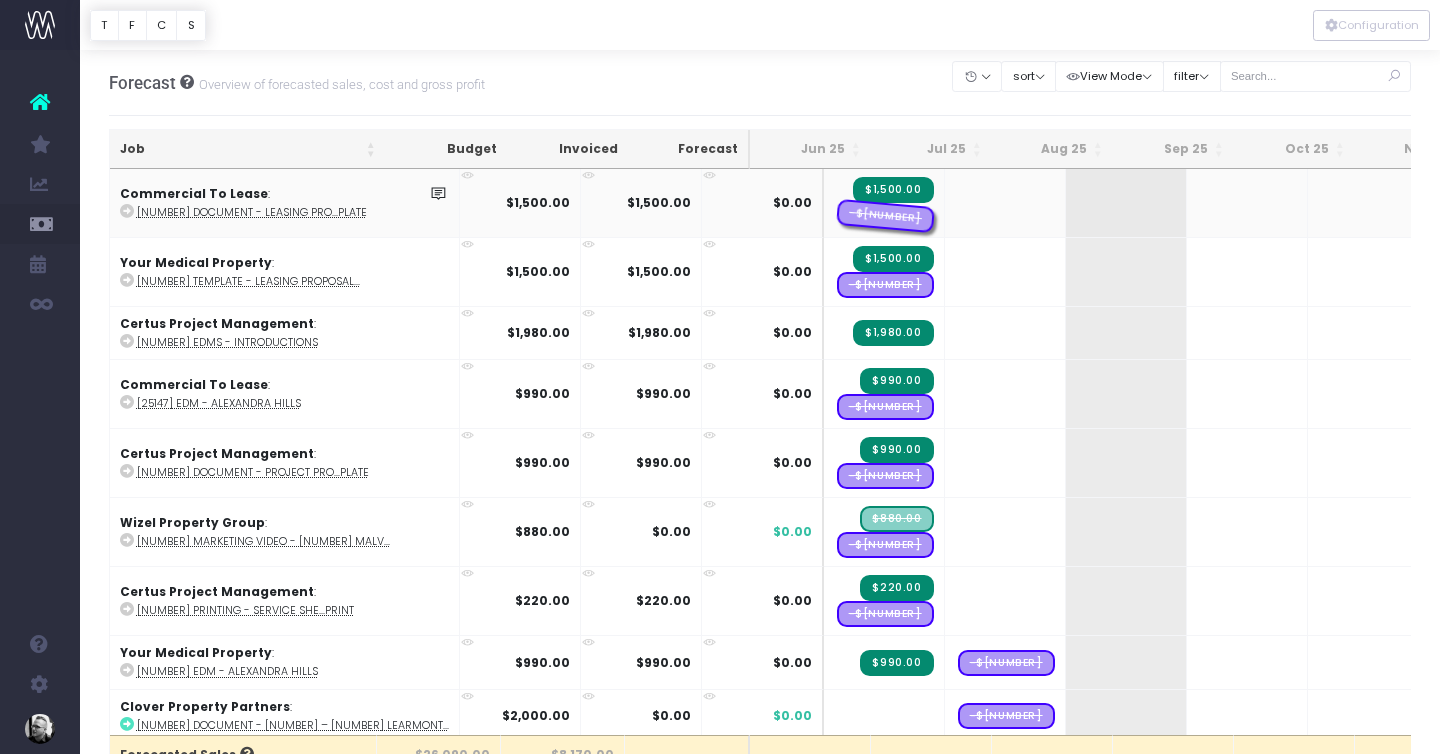 click on "-$[NUMBER]" at bounding box center [885, 216] 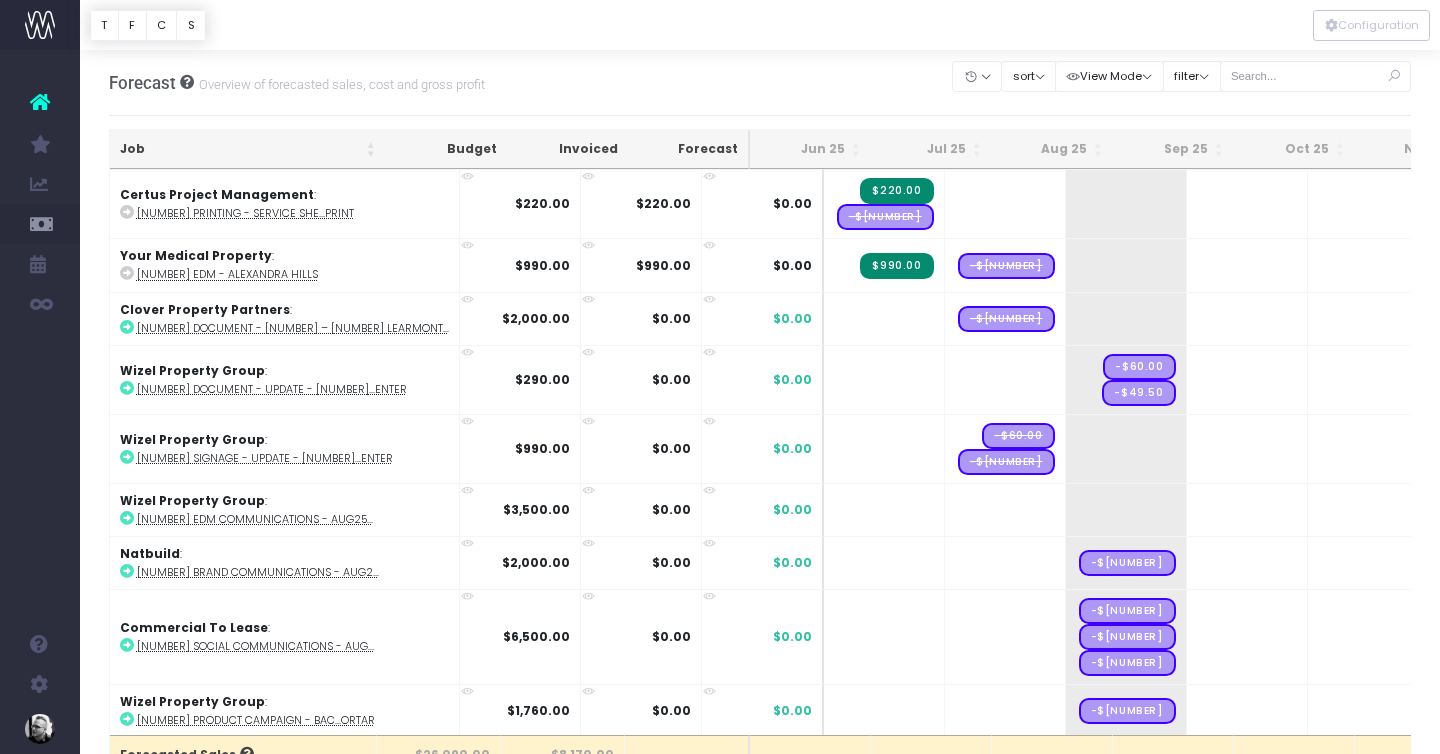 scroll, scrollTop: 399, scrollLeft: 0, axis: vertical 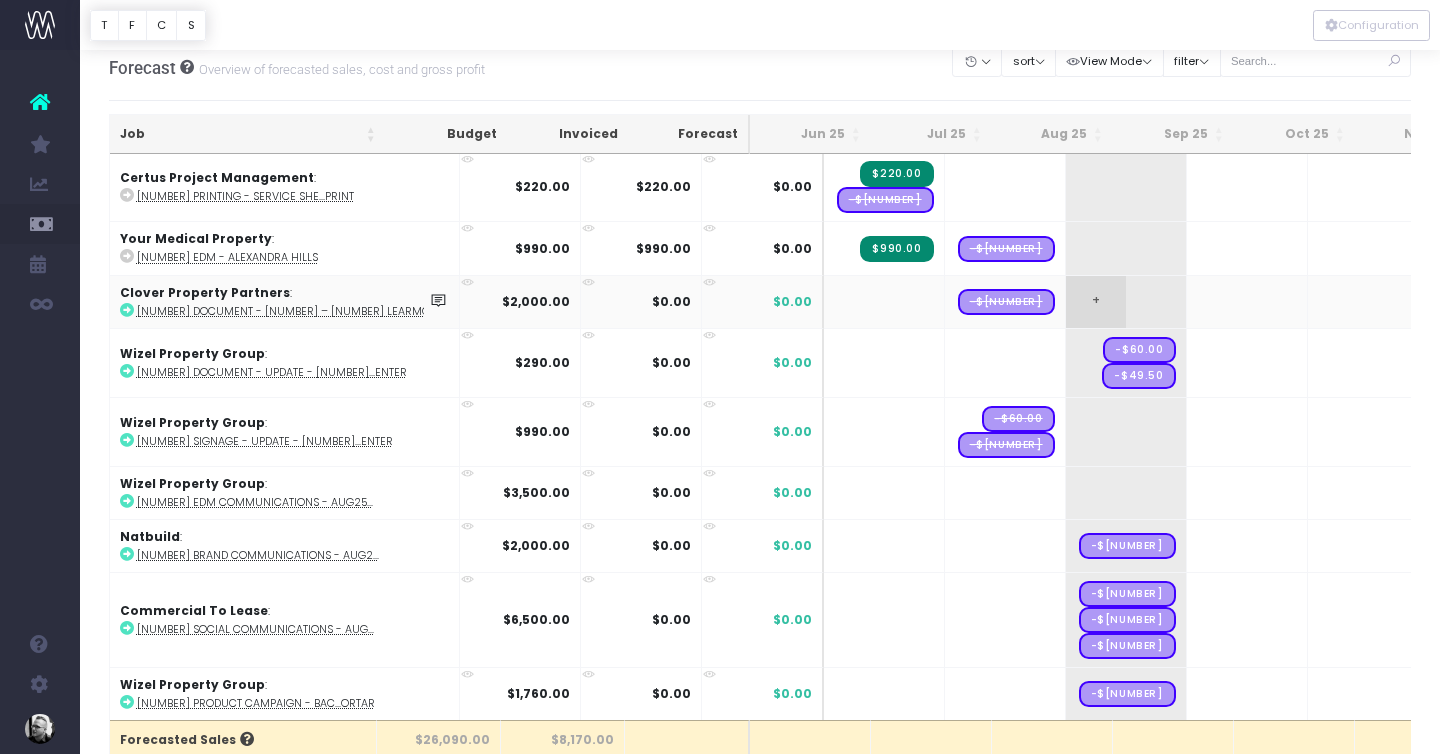 click on "+" at bounding box center [1096, 302] 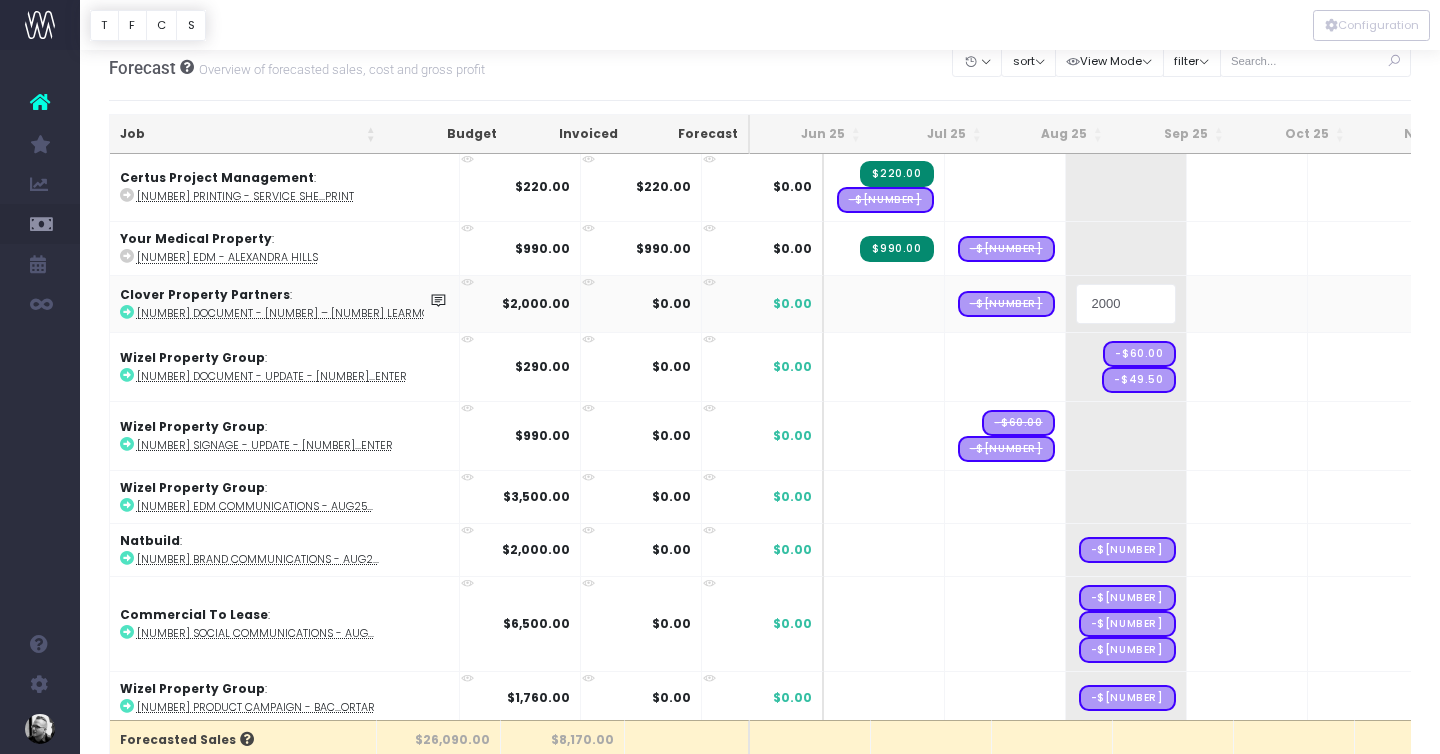 click on "Oh my... this is bad. wayahead wasn't able to load this page. Please contact support .
Go back
Account Warning
You are on a paid plan.
My Favourites
You have no favourites" at bounding box center (720, 362) 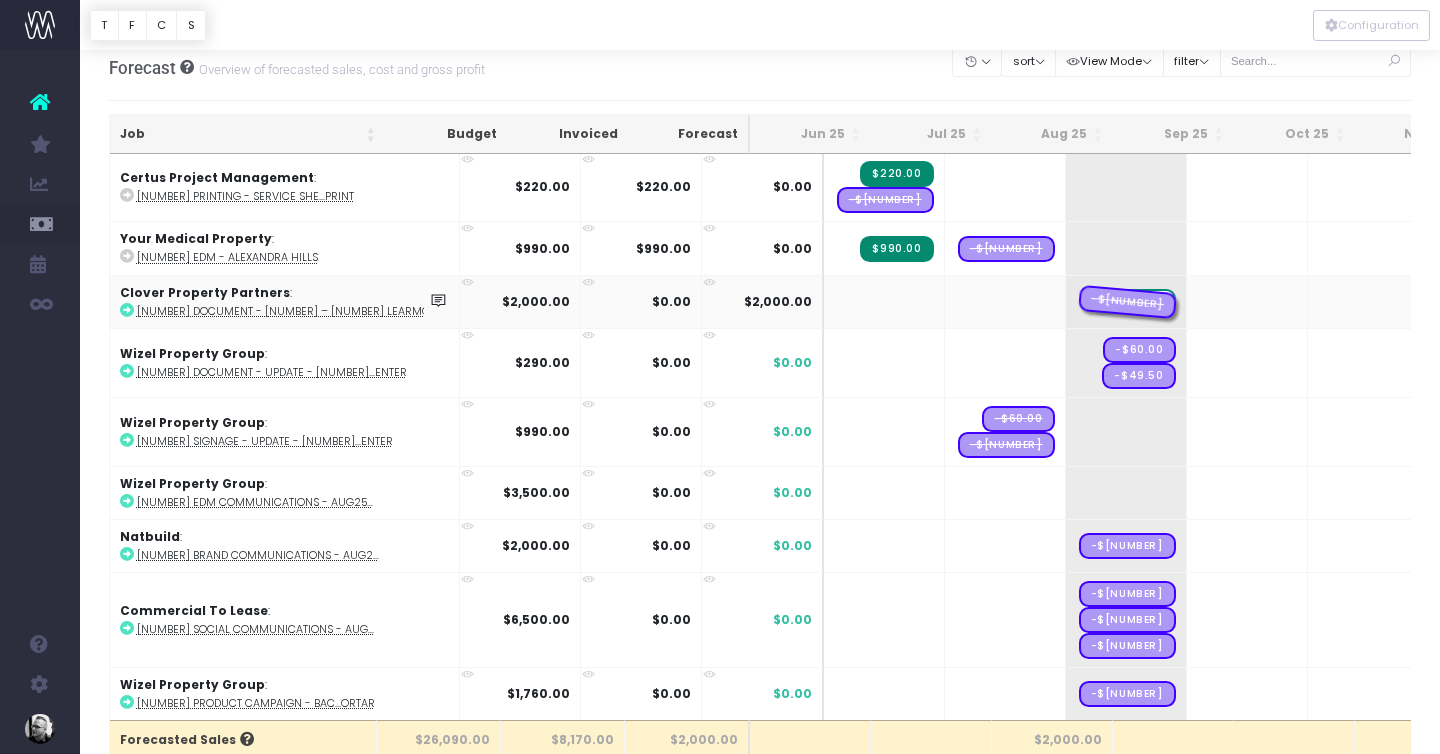 drag, startPoint x: 933, startPoint y: 300, endPoint x: 1137, endPoint y: 305, distance: 204.06126 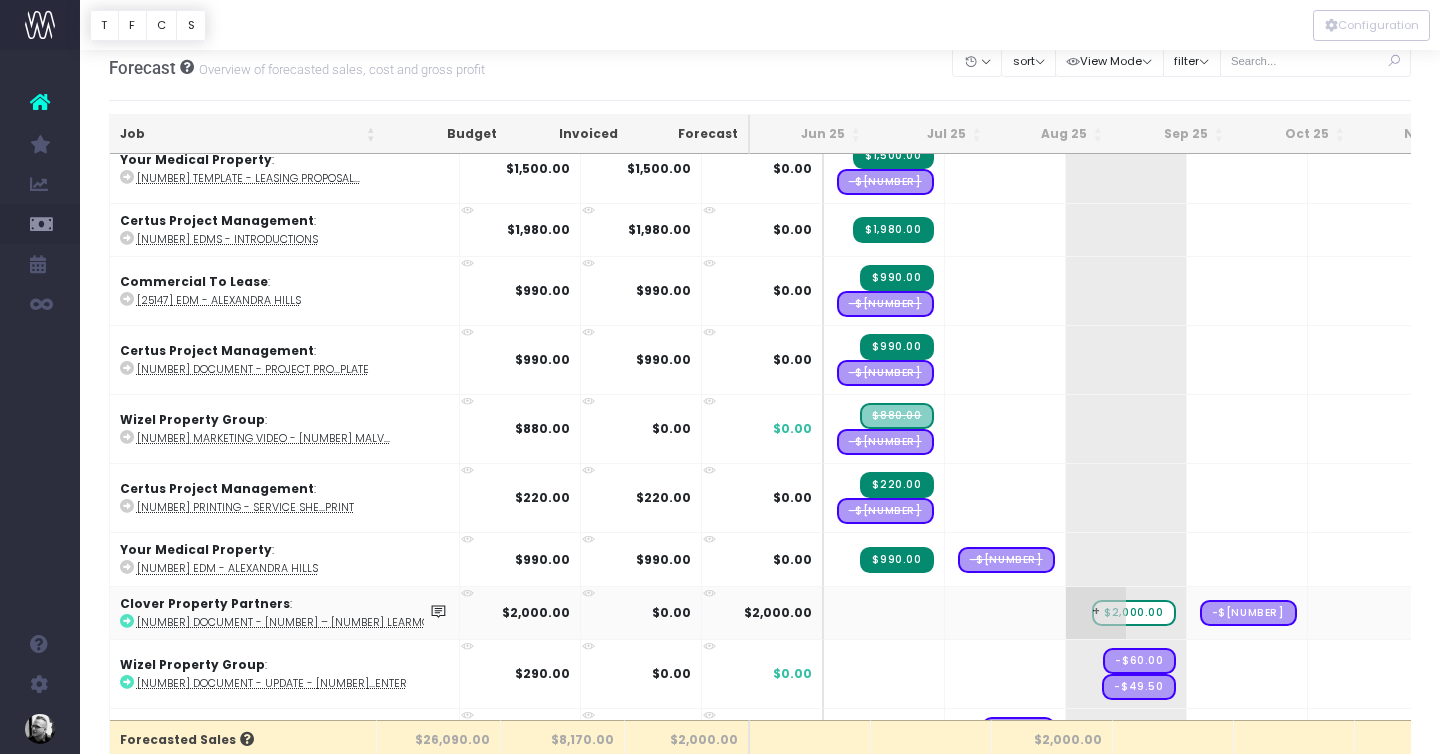scroll, scrollTop: 0, scrollLeft: 0, axis: both 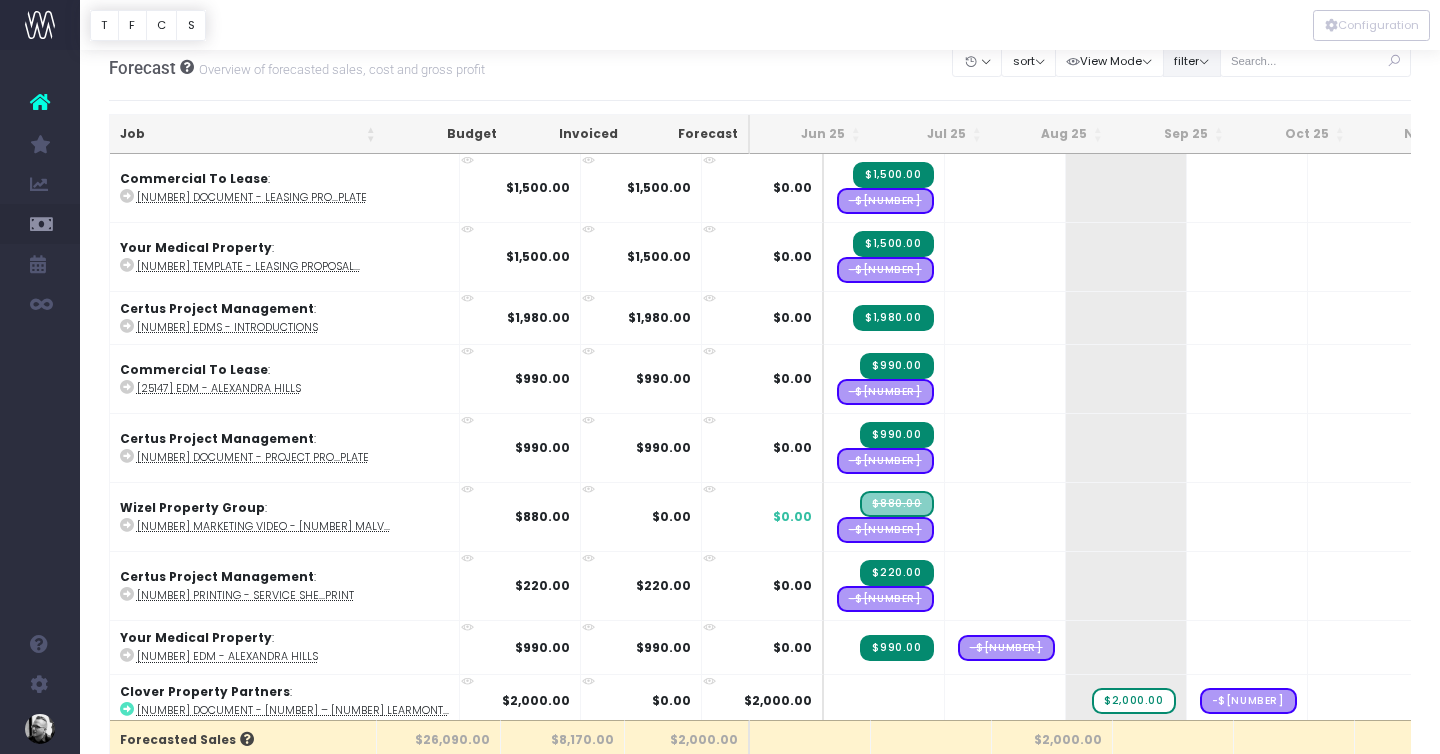 click on "filter" at bounding box center (1192, 61) 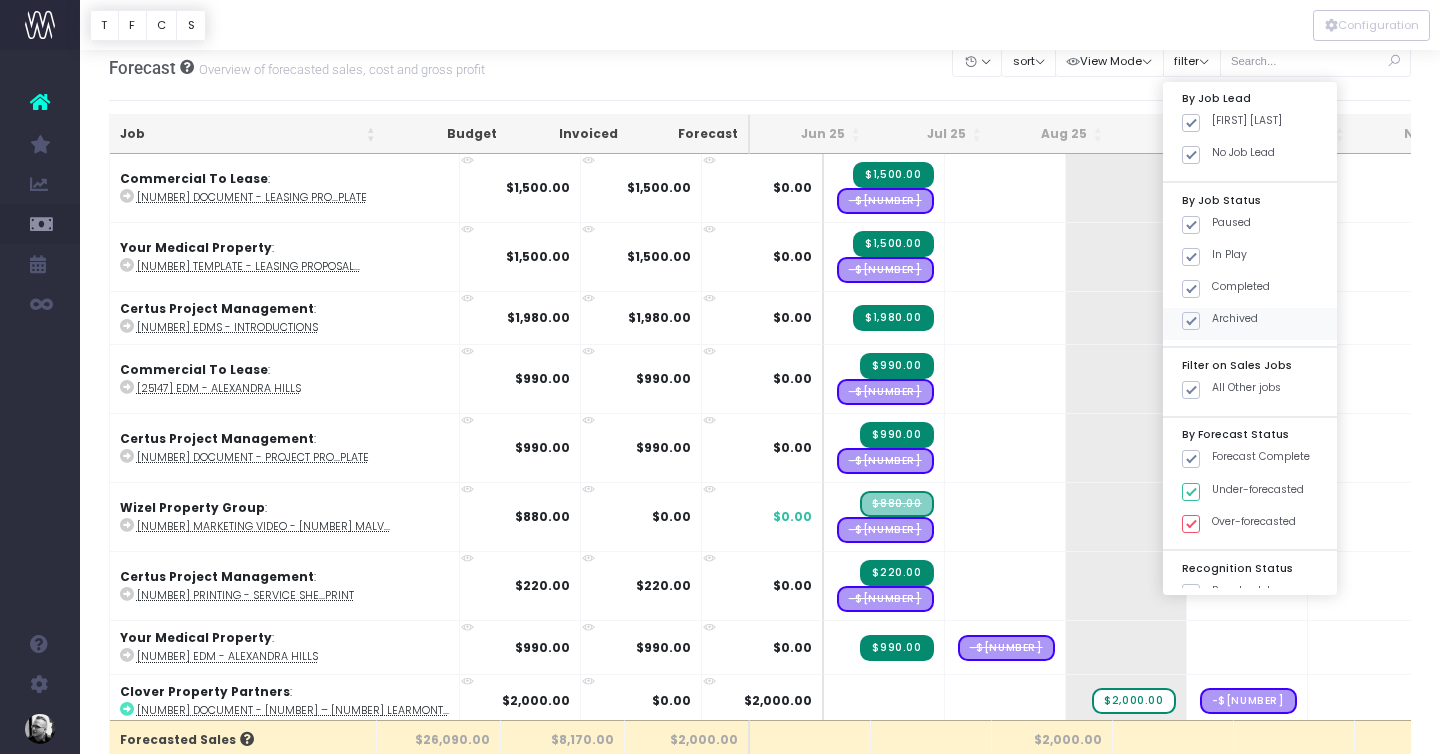 click at bounding box center [1191, 321] 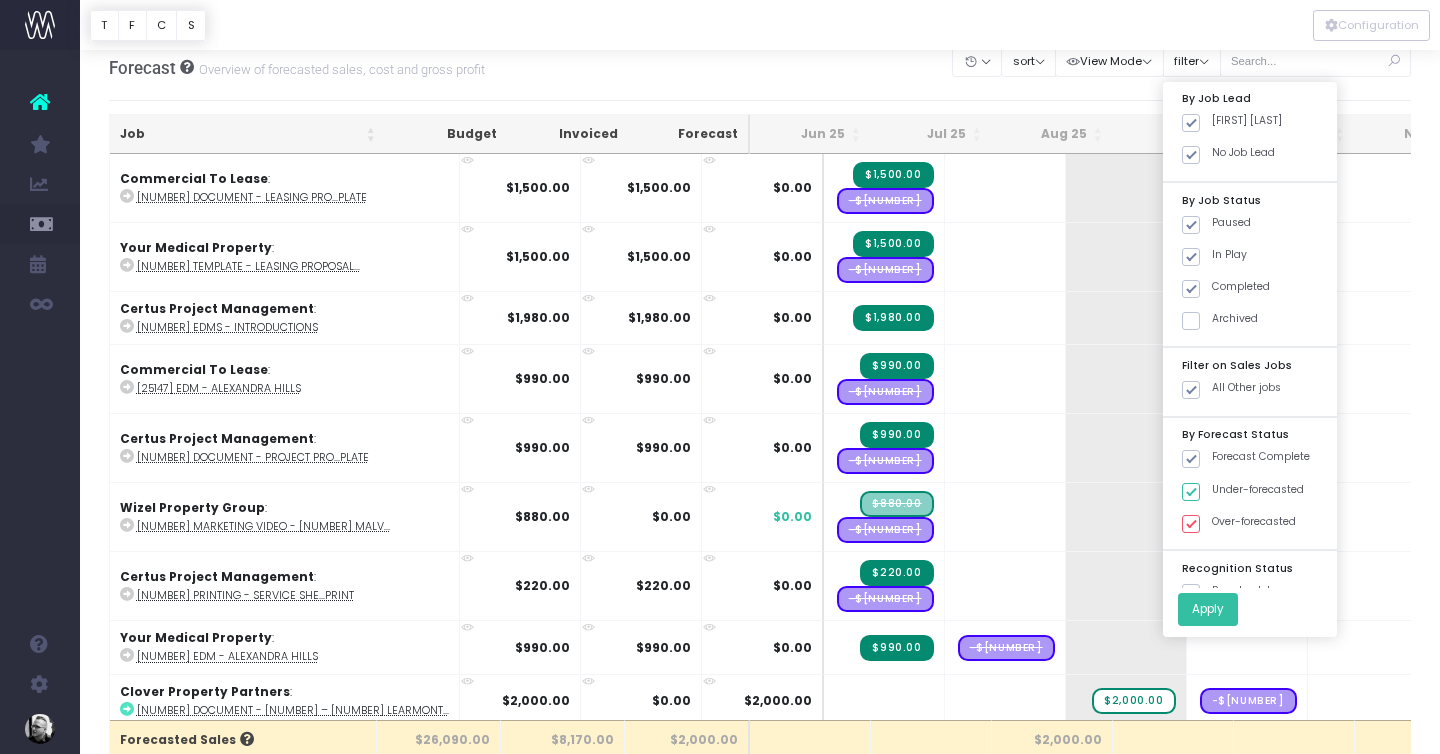 click on "Apply" at bounding box center [1208, 609] 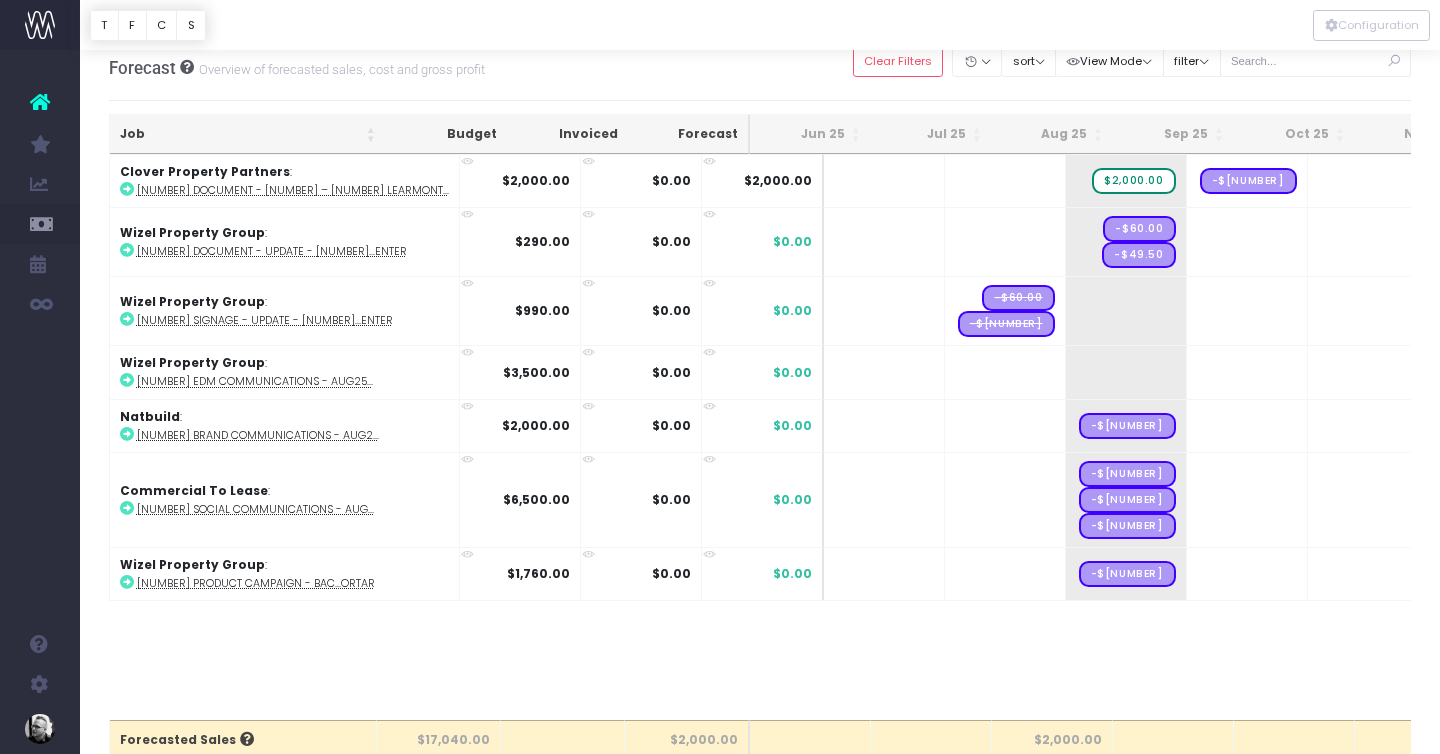 click at bounding box center [760, 25] 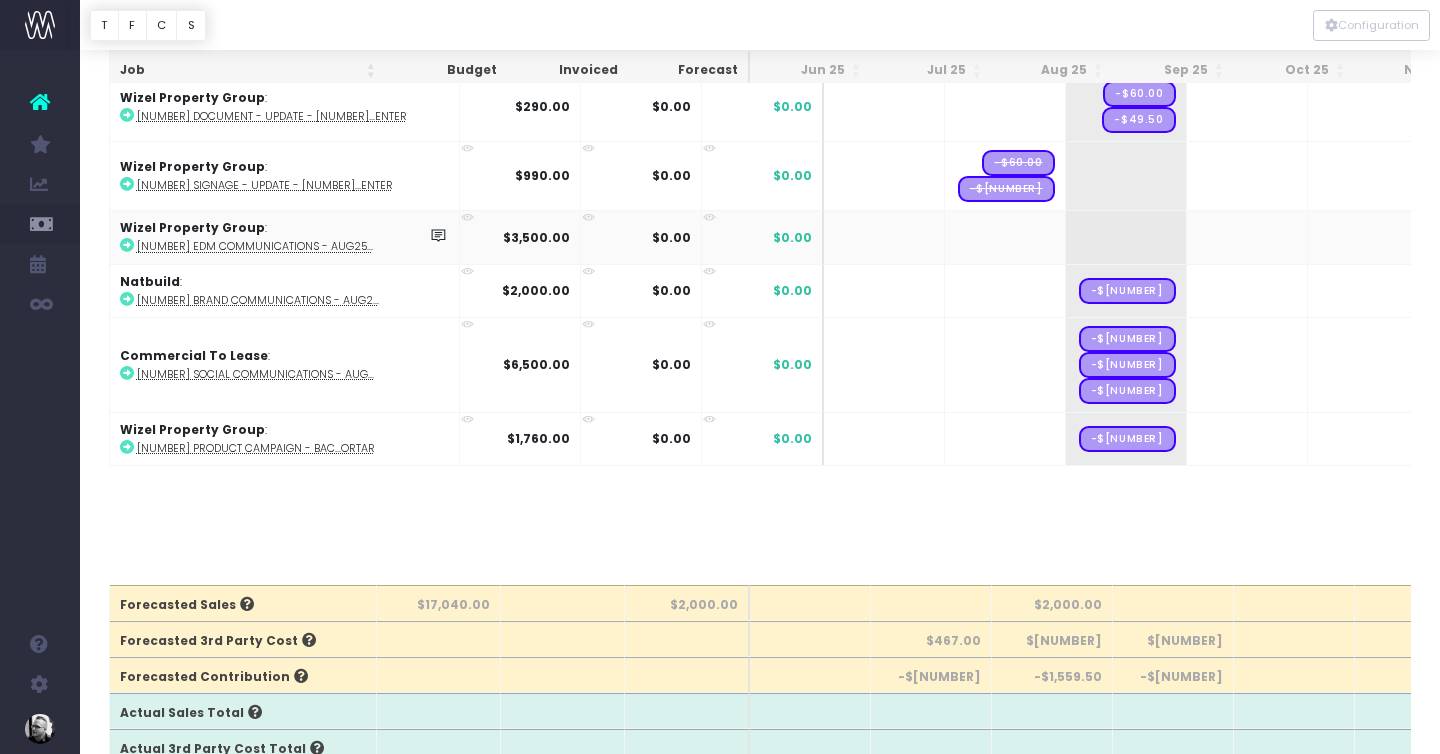 scroll, scrollTop: 0, scrollLeft: 0, axis: both 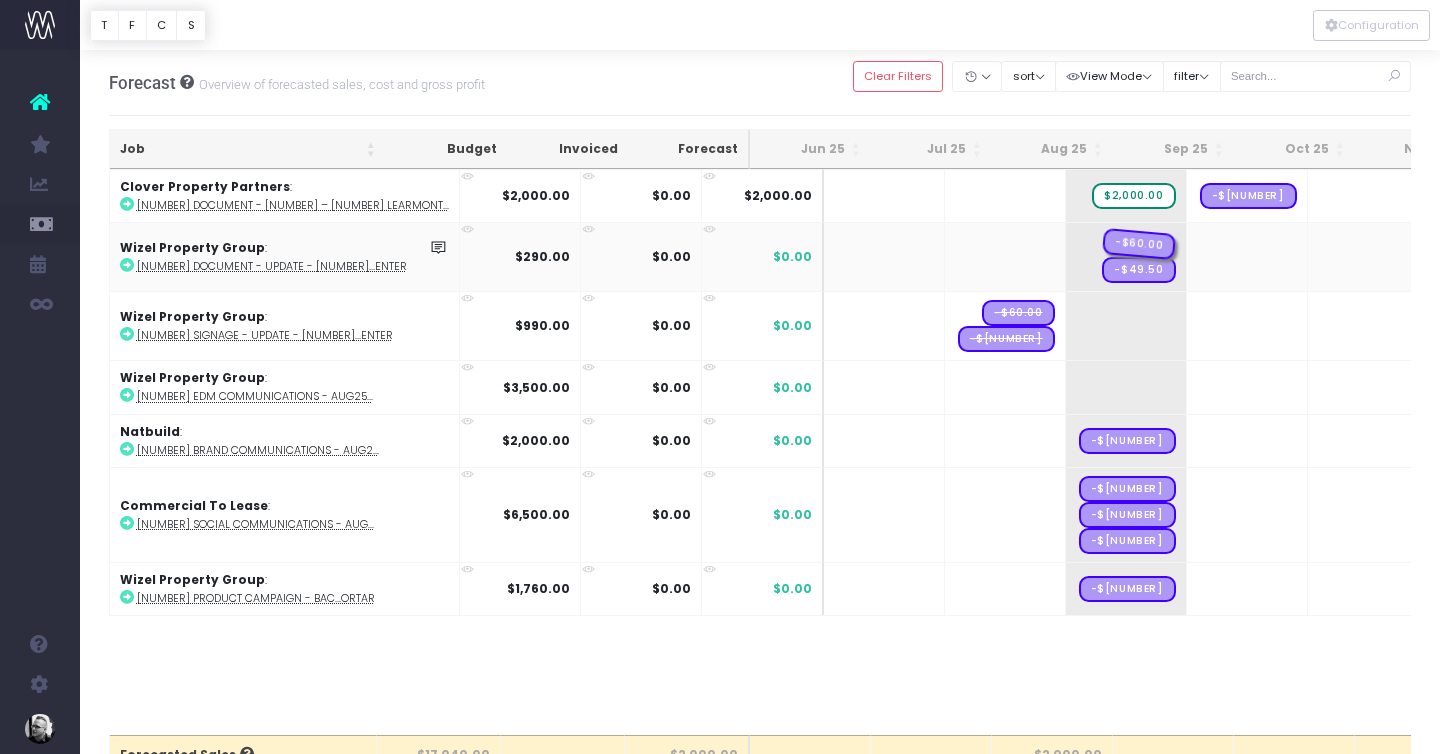drag, startPoint x: 1091, startPoint y: 239, endPoint x: 1195, endPoint y: 239, distance: 104 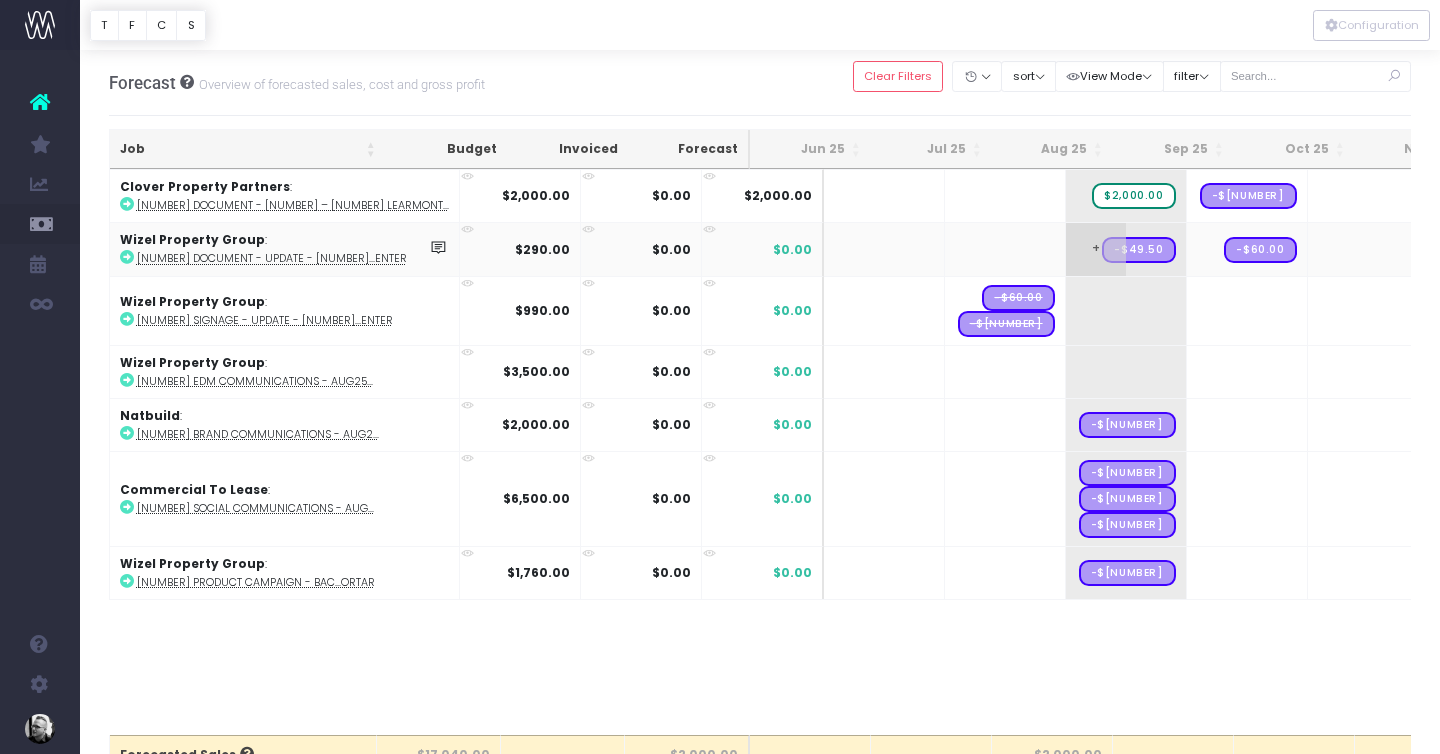 drag, startPoint x: 1069, startPoint y: 246, endPoint x: 1178, endPoint y: 246, distance: 109 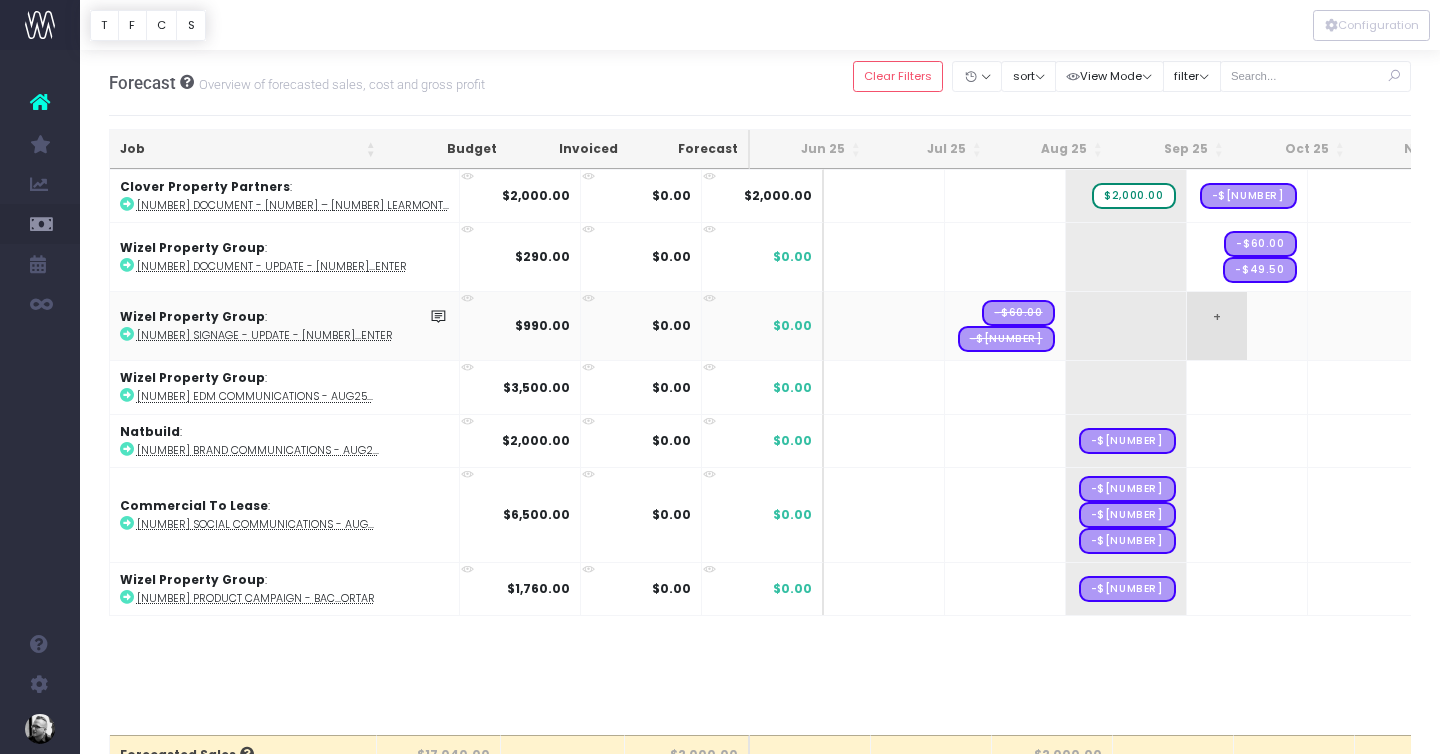 drag, startPoint x: 957, startPoint y: 309, endPoint x: 1226, endPoint y: 310, distance: 269.00186 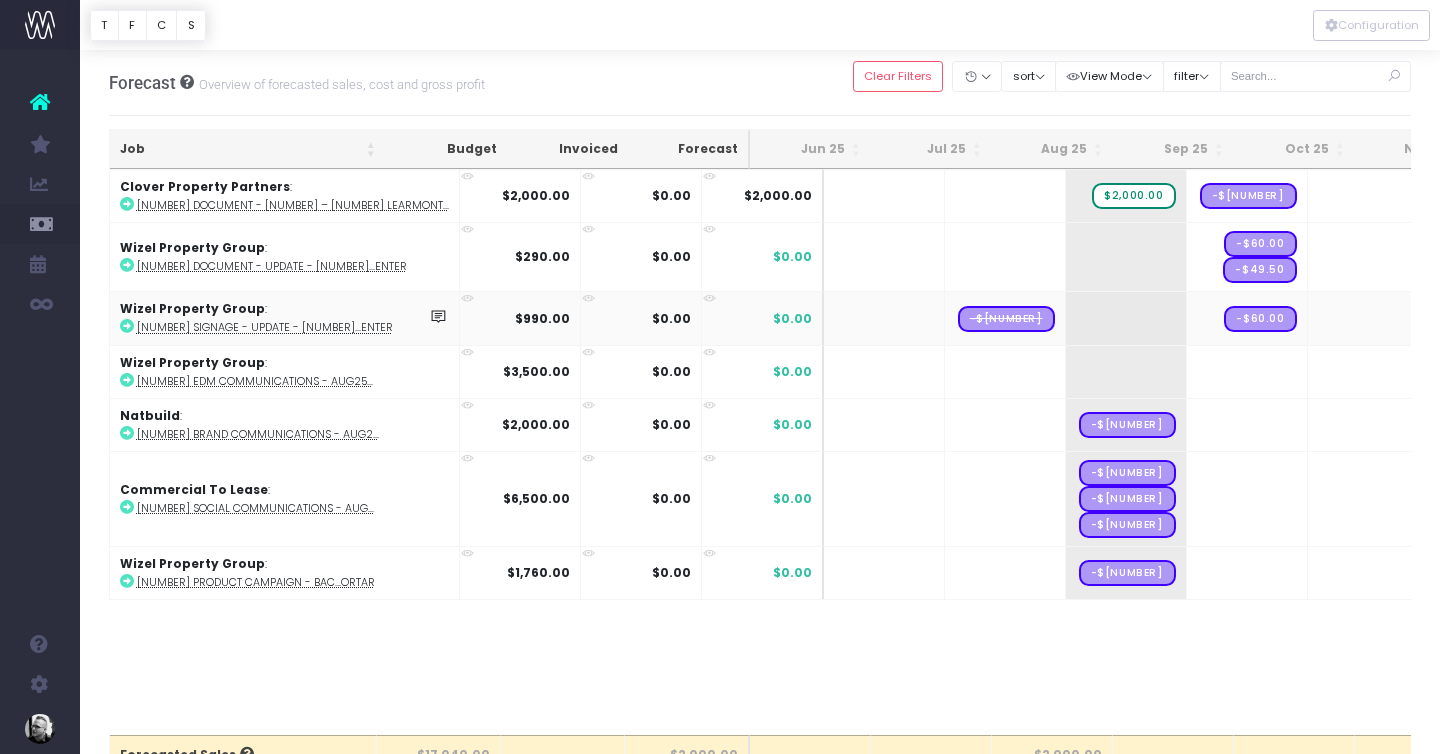 drag, startPoint x: 944, startPoint y: 316, endPoint x: 1212, endPoint y: 316, distance: 268 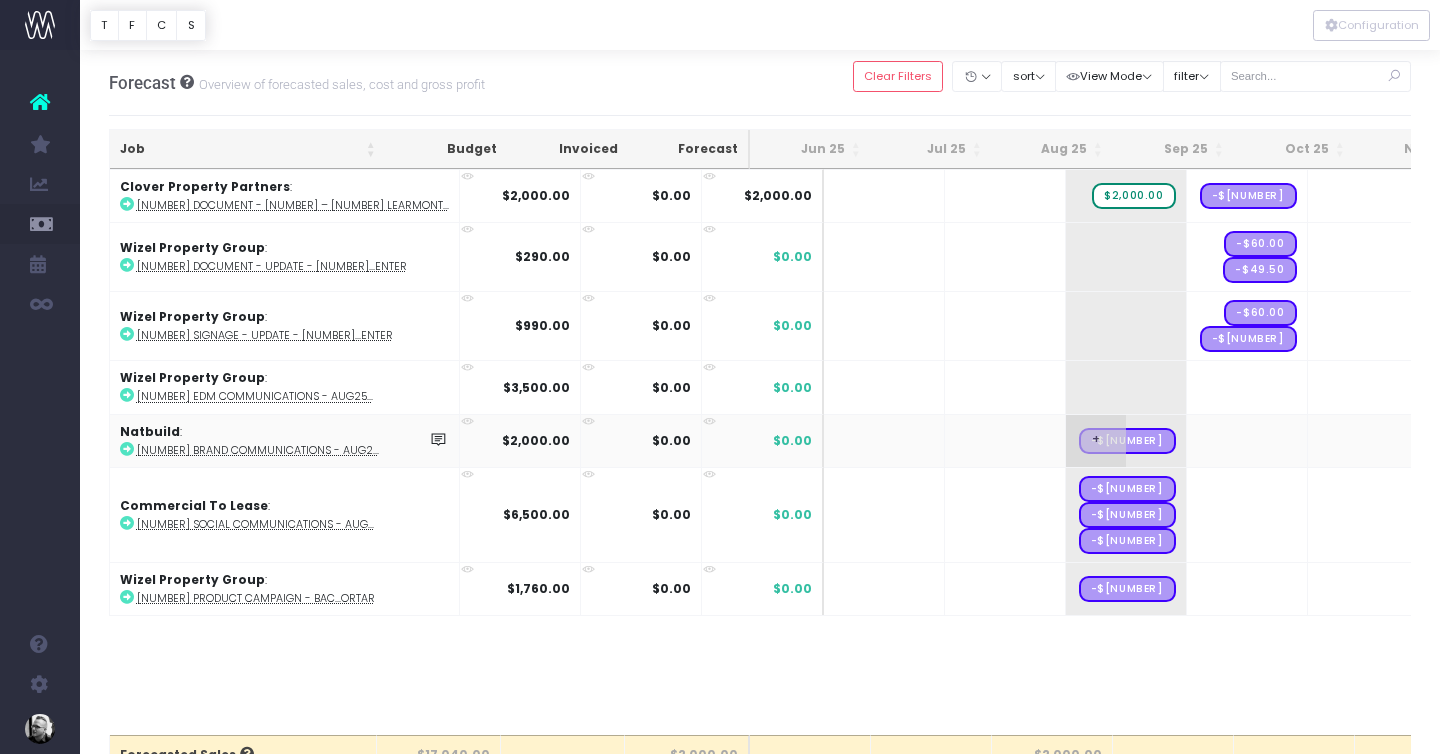 drag, startPoint x: 1052, startPoint y: 438, endPoint x: 1186, endPoint y: 438, distance: 134 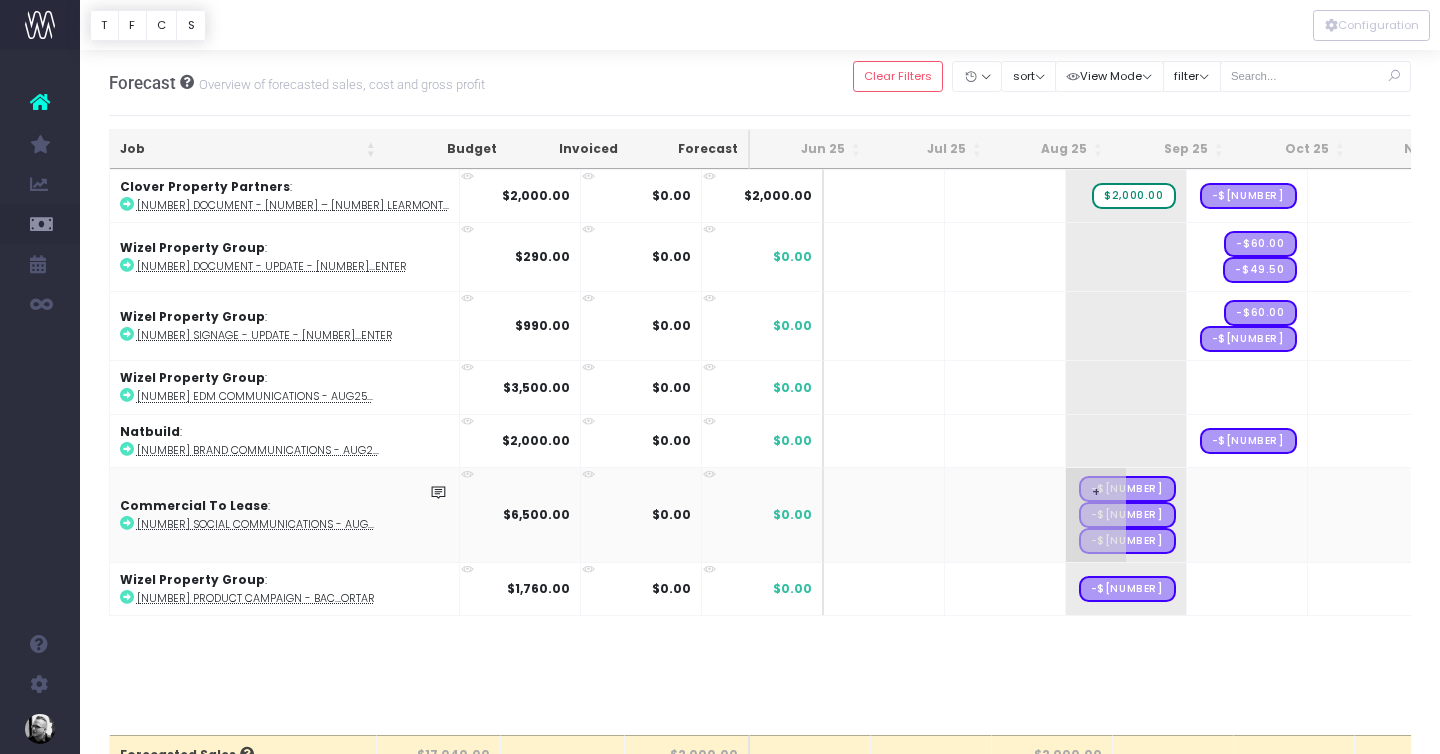 drag, startPoint x: 1062, startPoint y: 487, endPoint x: 1188, endPoint y: 487, distance: 126 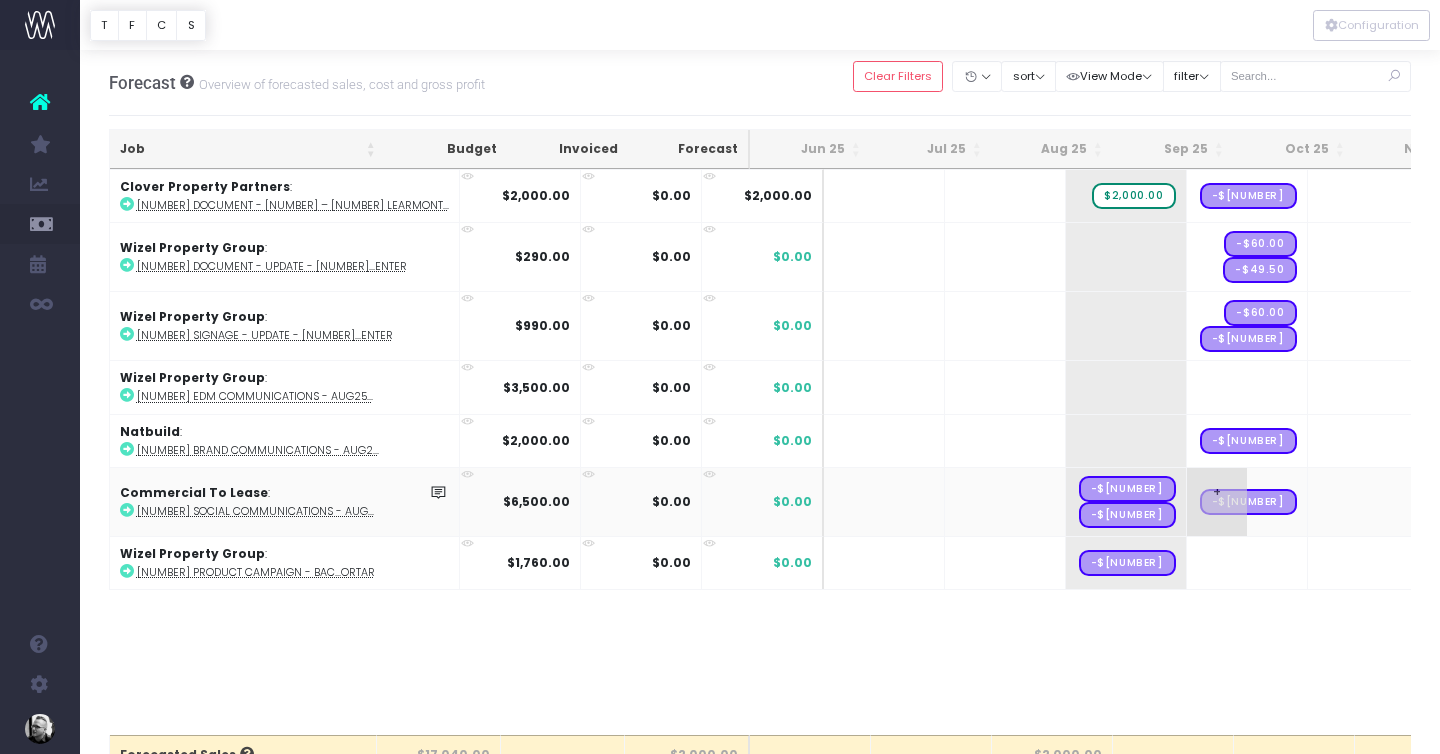 drag, startPoint x: 1067, startPoint y: 485, endPoint x: 1139, endPoint y: 485, distance: 72 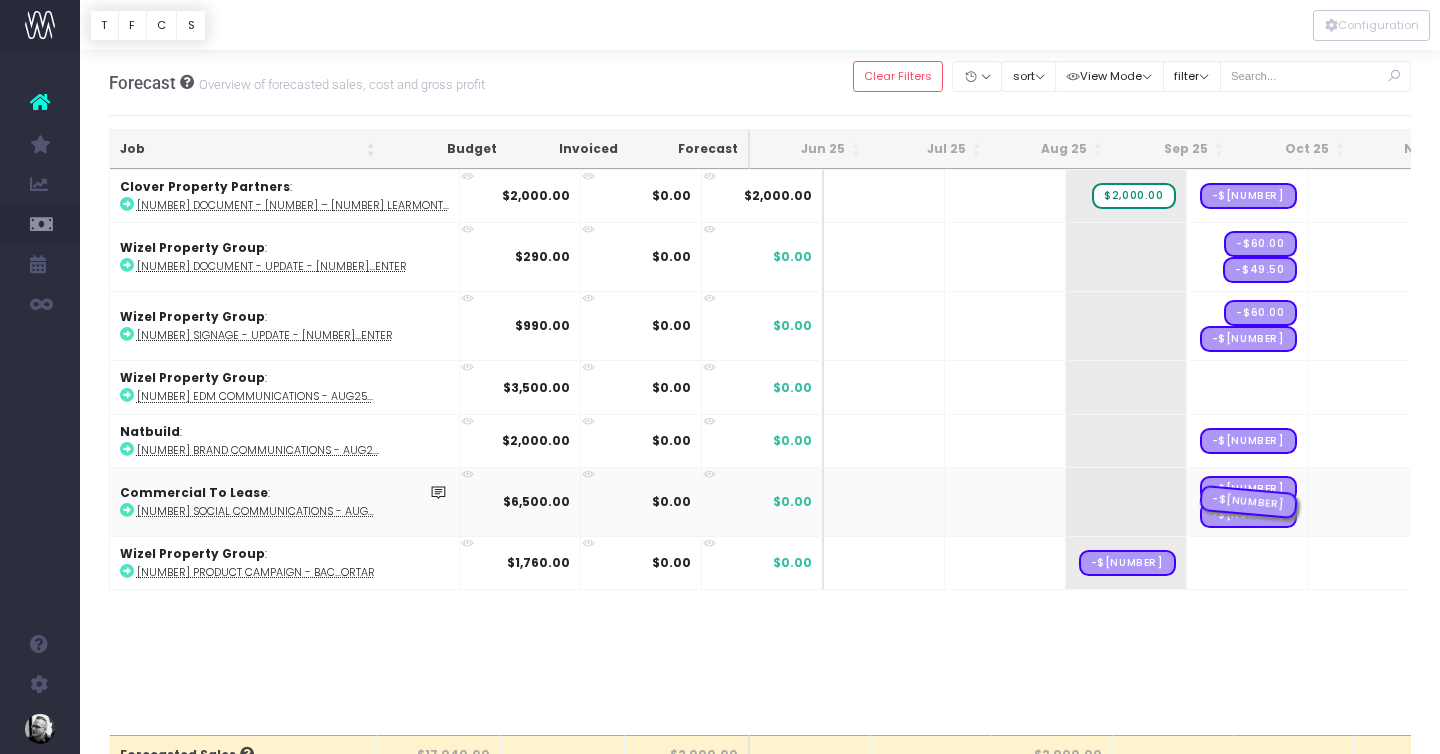 drag, startPoint x: 1068, startPoint y: 498, endPoint x: 1164, endPoint y: 498, distance: 96 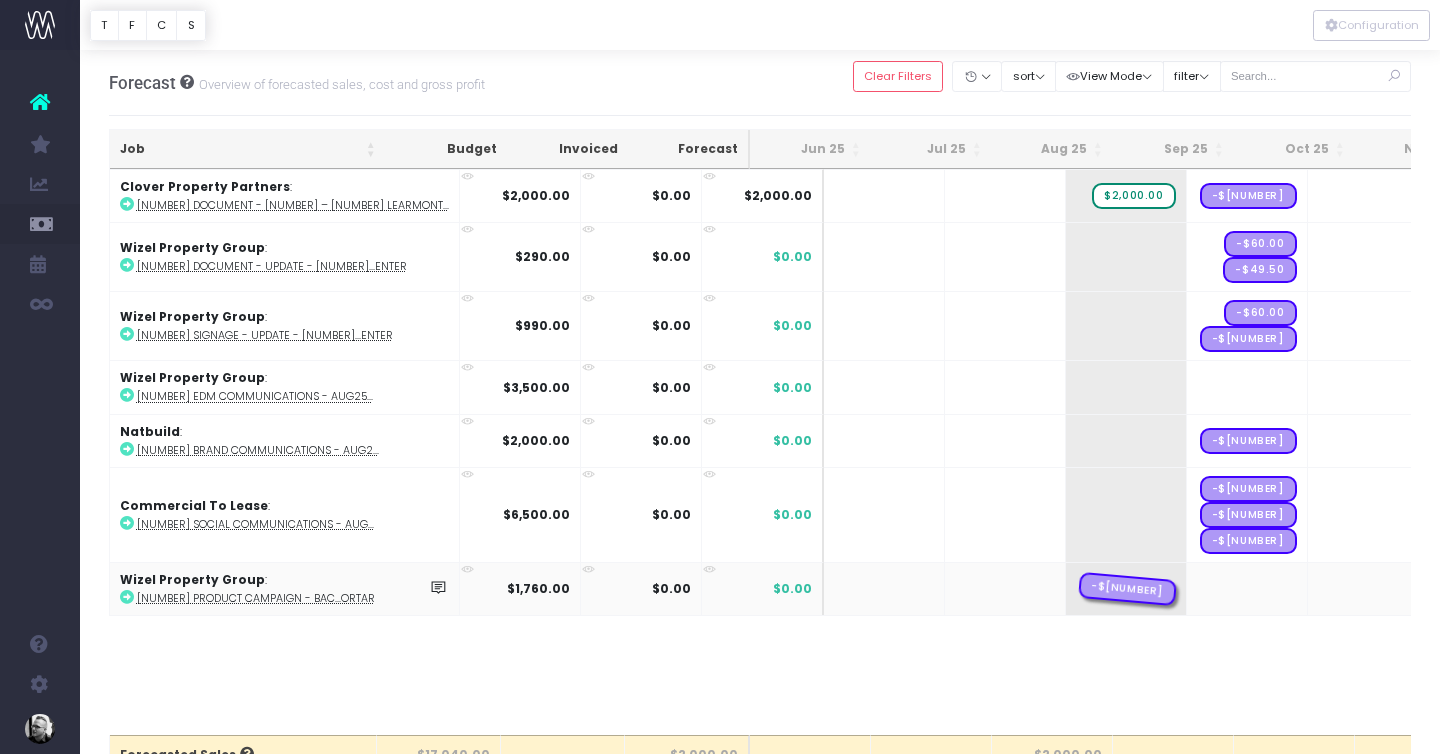 drag, startPoint x: 1052, startPoint y: 592, endPoint x: 1192, endPoint y: 580, distance: 140.51335 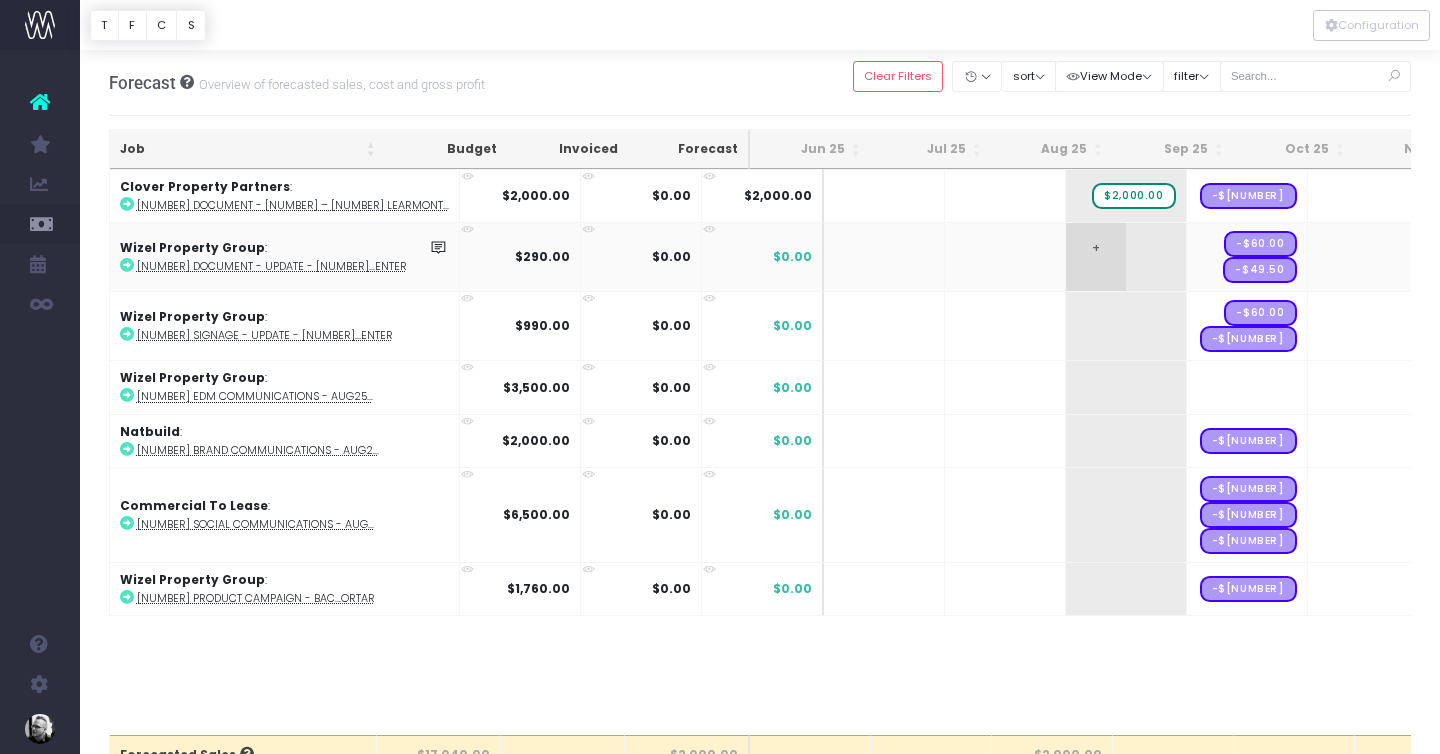 click on "+" at bounding box center [1096, 257] 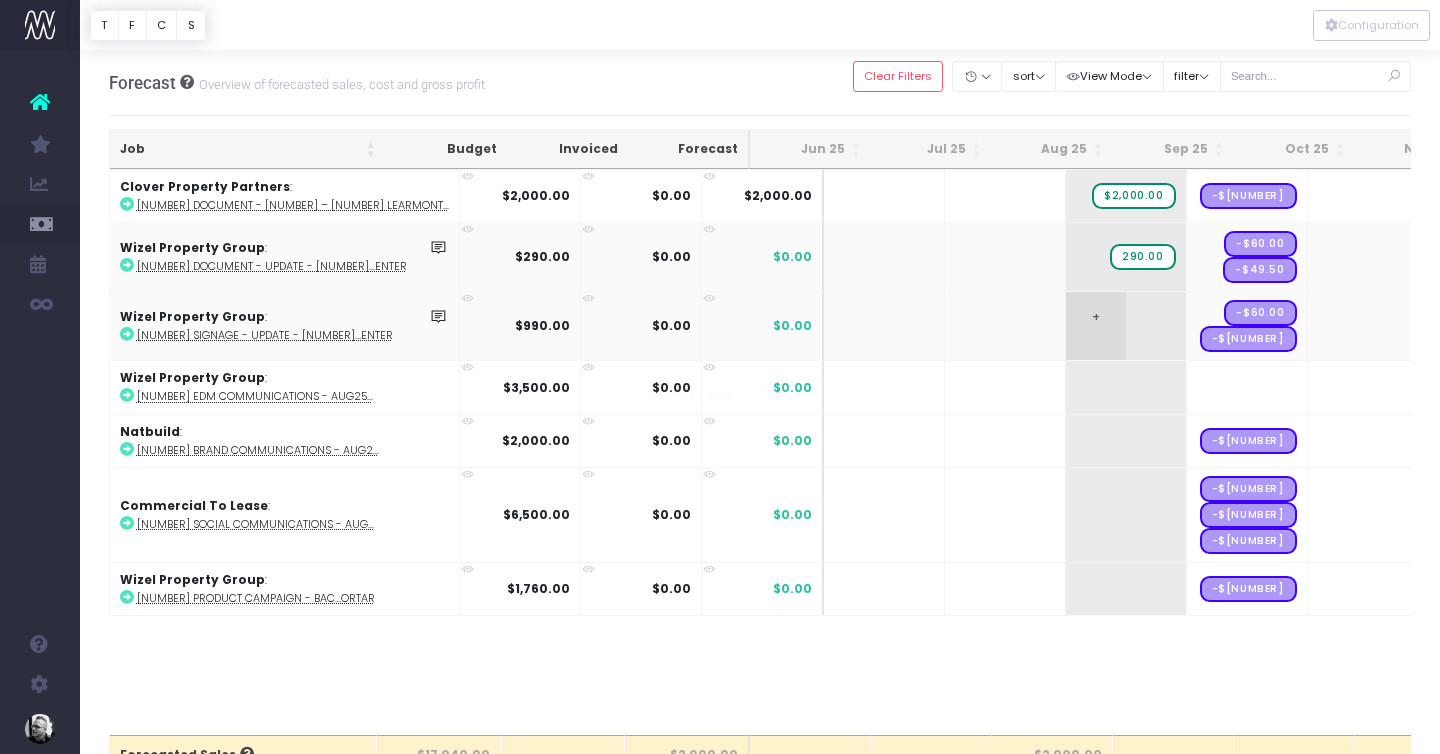 click on "Oh my... this is bad. wayahead wasn't able to load this page. Please contact support .
Go back
Account Warning
You are on a paid plan.
My Favourites
You have no favourites" at bounding box center [720, 377] 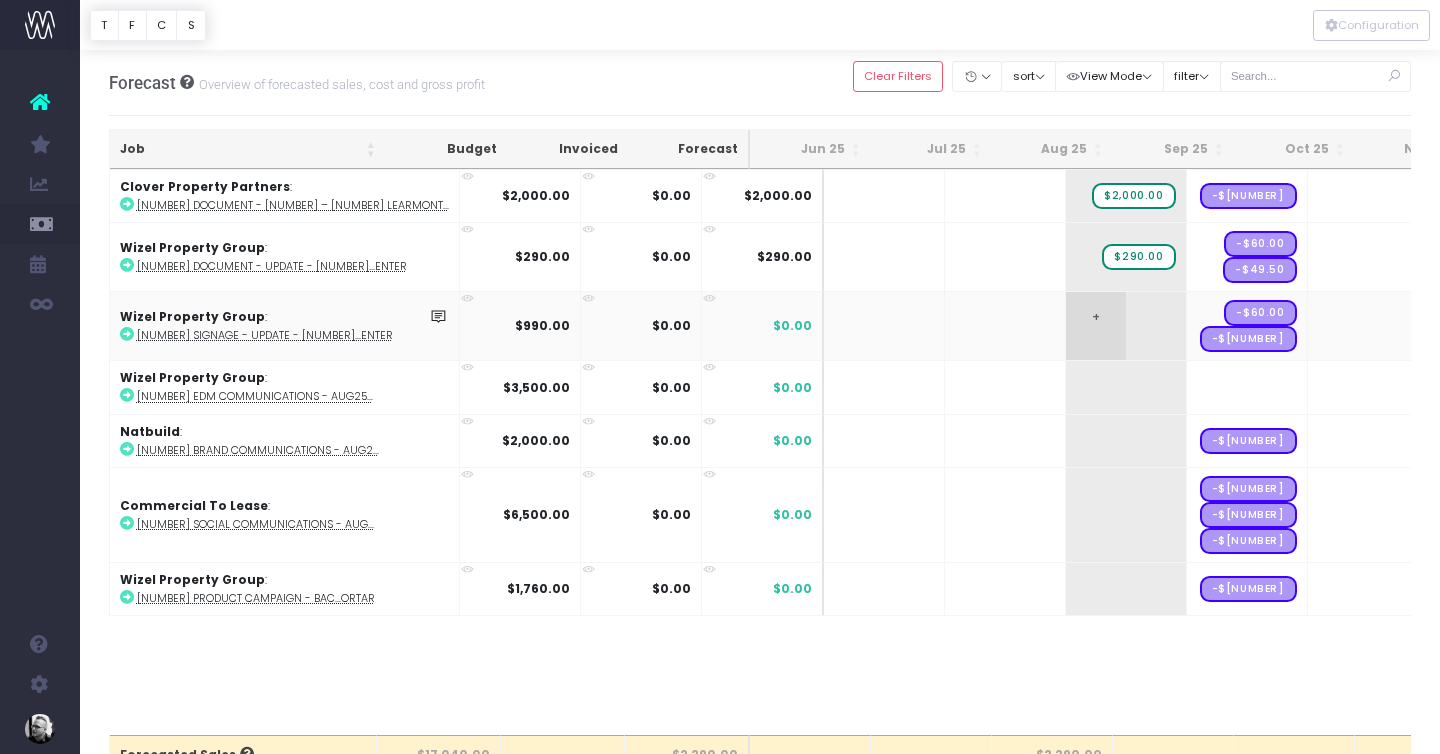 click on "+" at bounding box center [1096, 326] 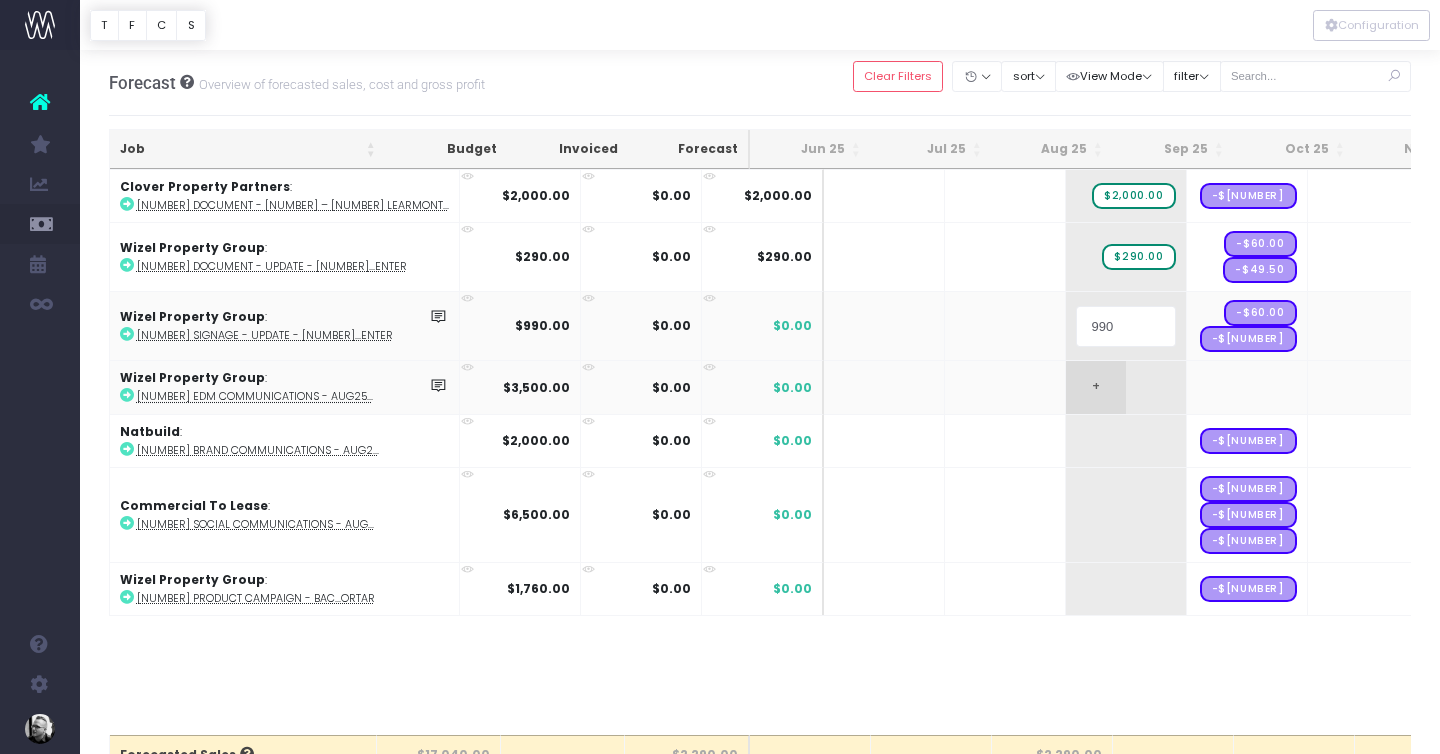 click on "Oh my... this is bad. wayahead wasn't able to load this page. Please contact support .
Go back
Account Warning
You are on a paid plan.
My Favourites
You have no favourites" at bounding box center (720, 377) 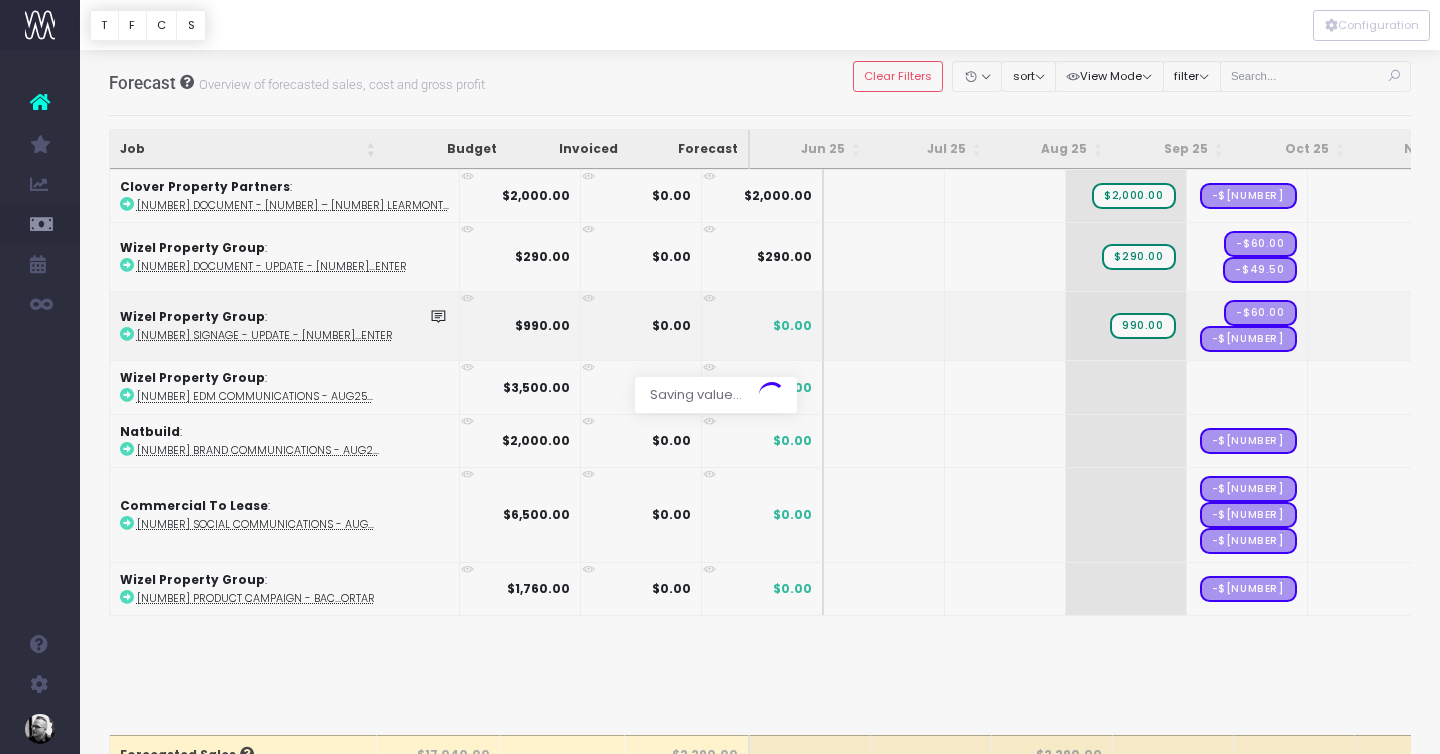 click at bounding box center [720, 377] 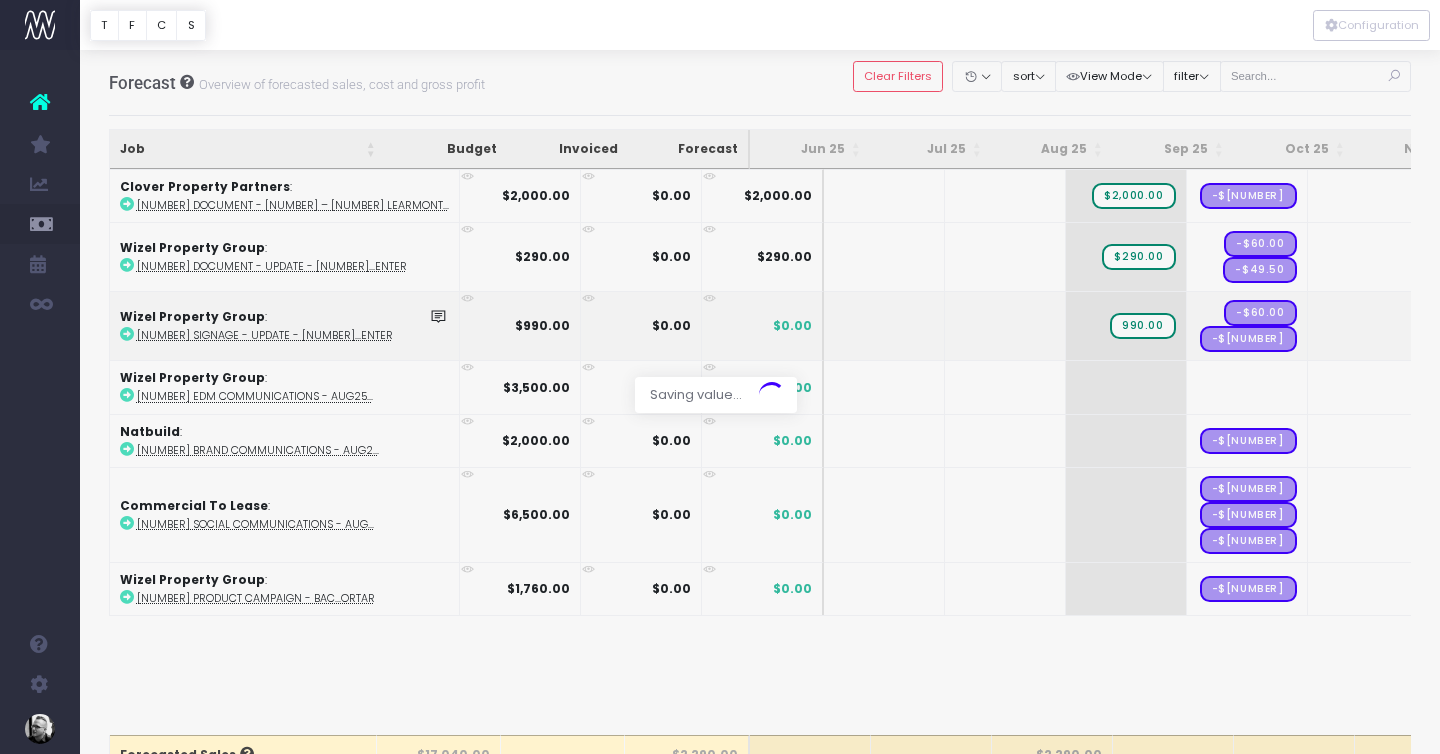 click at bounding box center [720, 377] 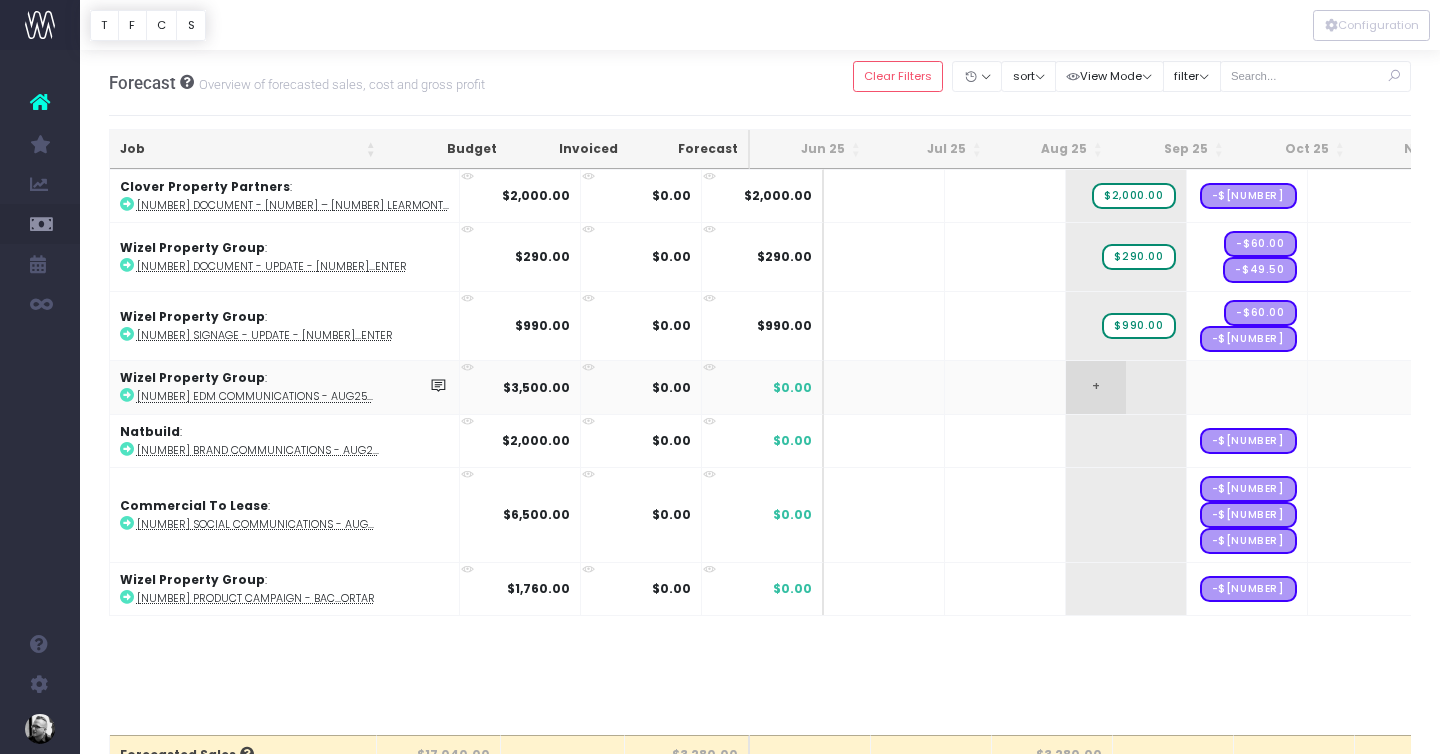 click on "+" at bounding box center (1096, 387) 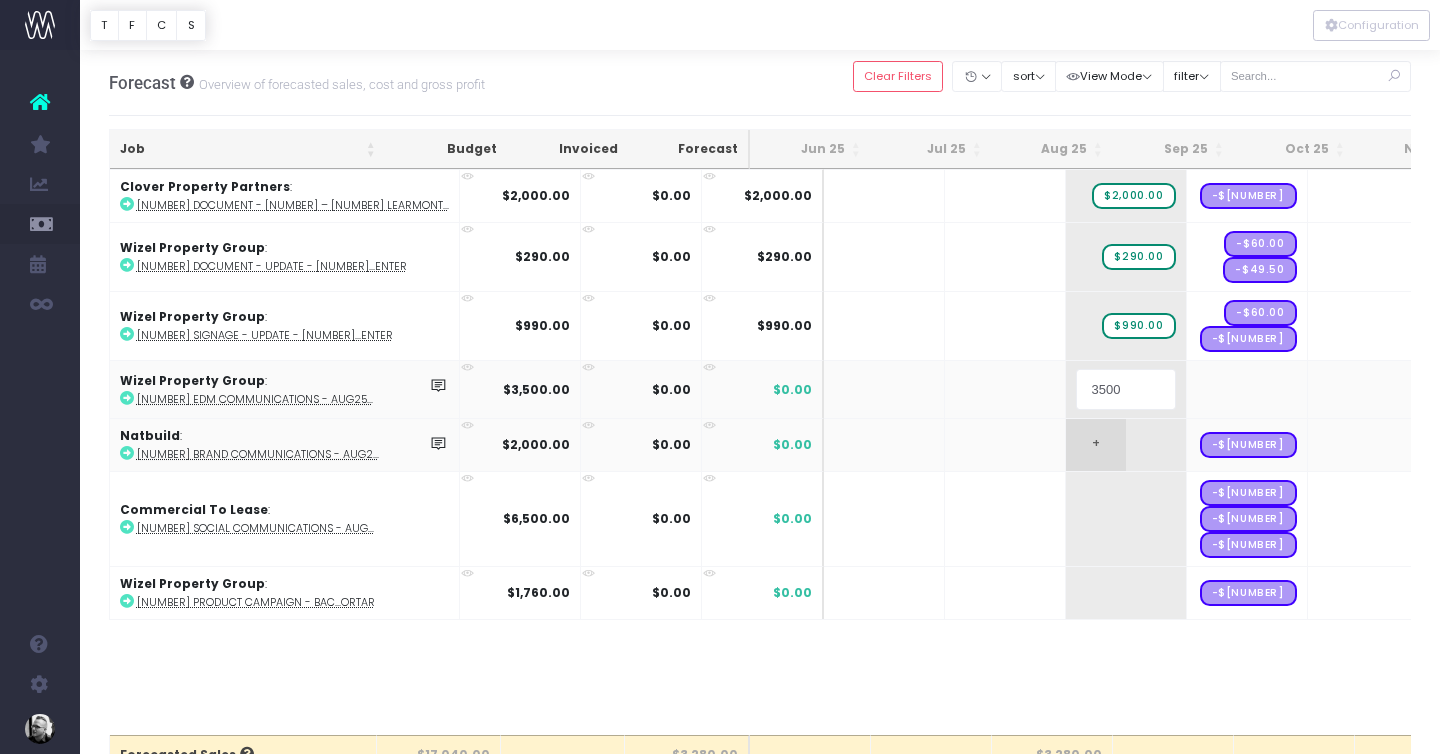 click on "Oh my... this is bad. wayahead wasn't able to load this page. Please contact support .
Go back
Account Warning
You are on a paid plan.
My Favourites
You have no favourites" at bounding box center [720, 377] 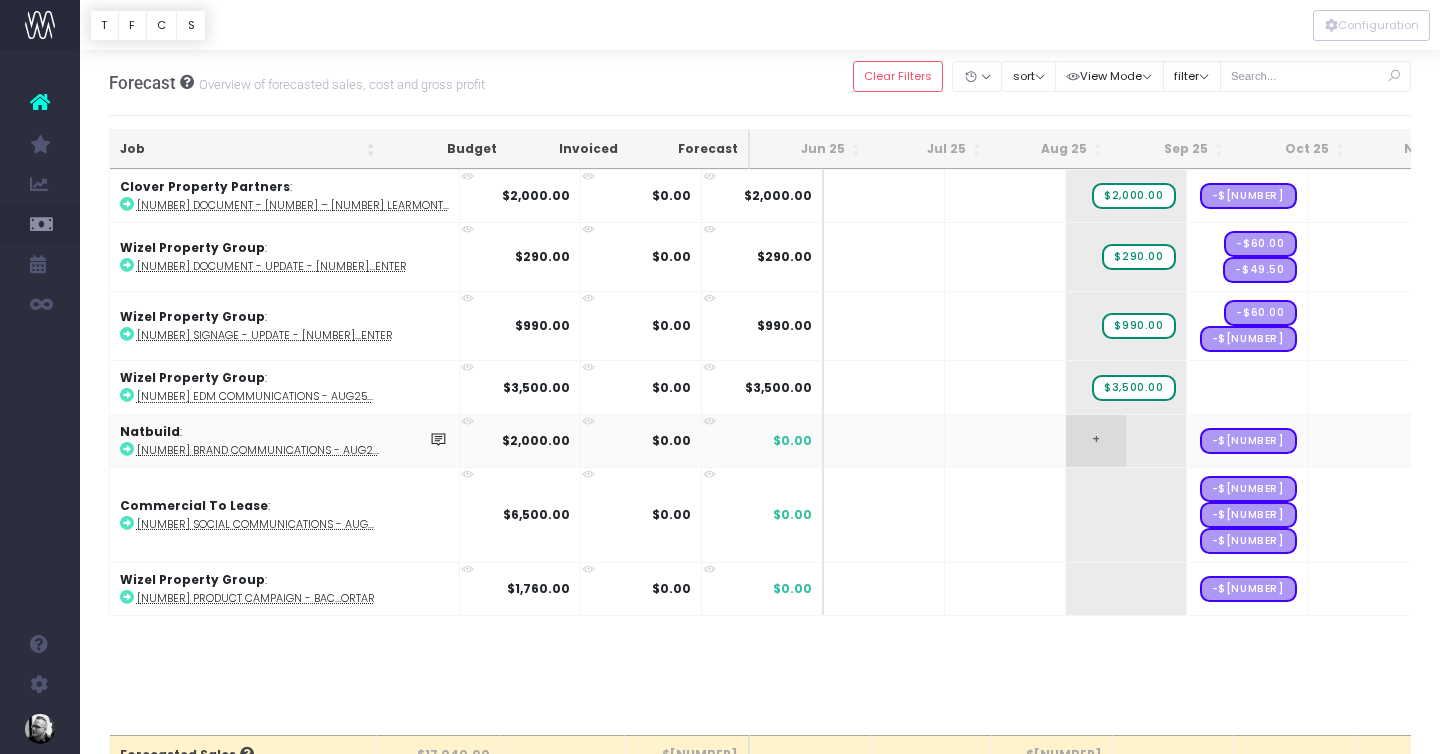 click on "+" at bounding box center (1096, 441) 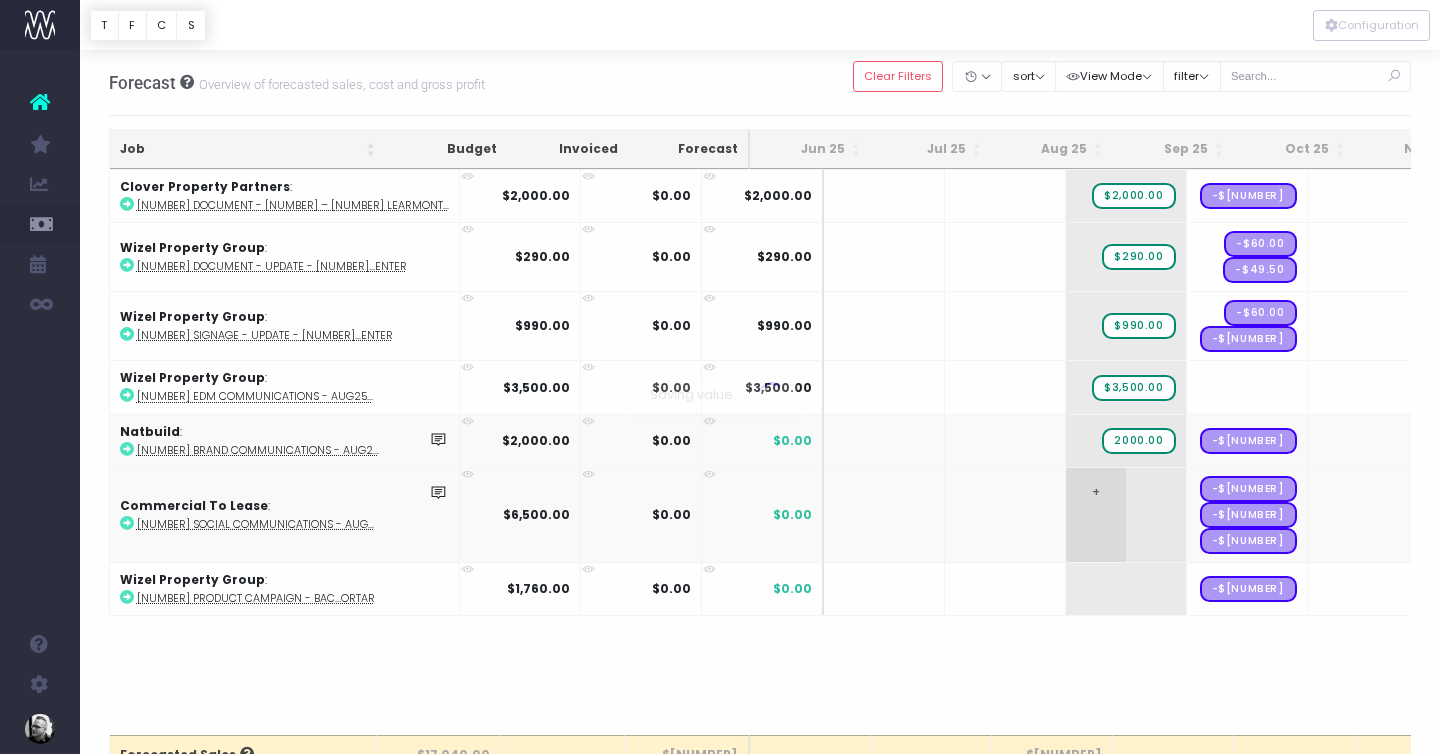 click on "Oh my... this is bad. wayahead wasn't able to load this page. Please contact support .
Go back
Account Warning
You are on a paid plan.
My Favourites
You have no favourites" at bounding box center [720, 377] 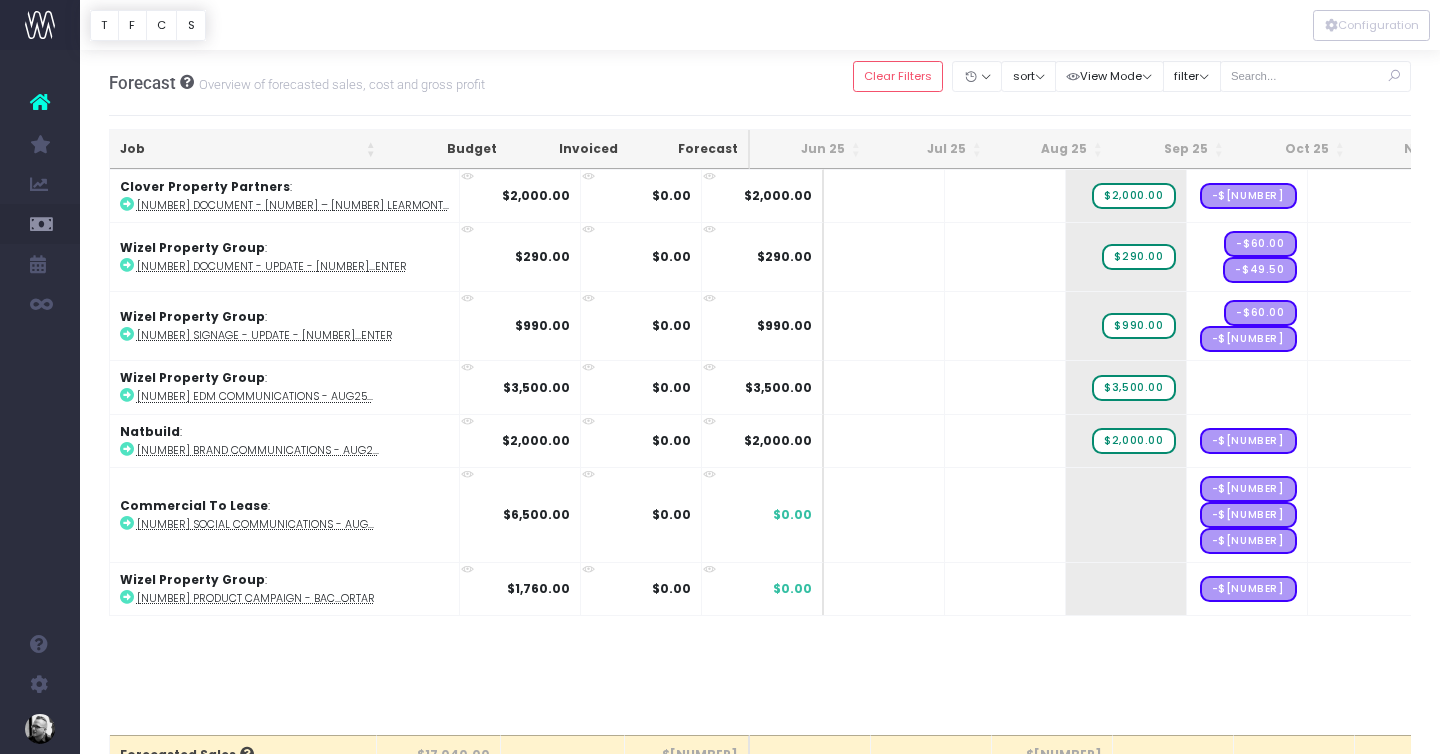 click on "+" at bounding box center (0, 0) 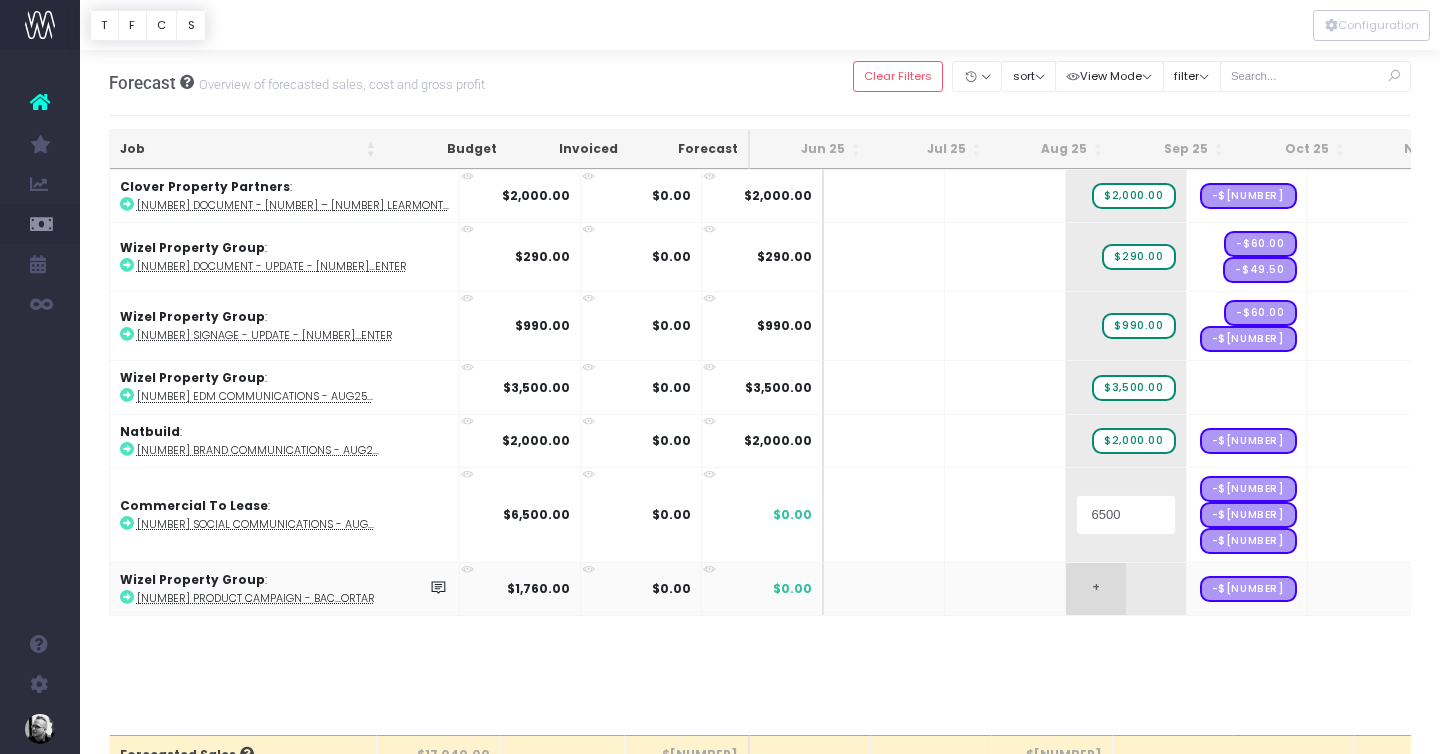 click on "Oh my... this is bad. wayahead wasn't able to load this page. Please contact support .
Go back
Account Warning
You are on a paid plan.
My Favourites
You have no favourites" at bounding box center (720, 377) 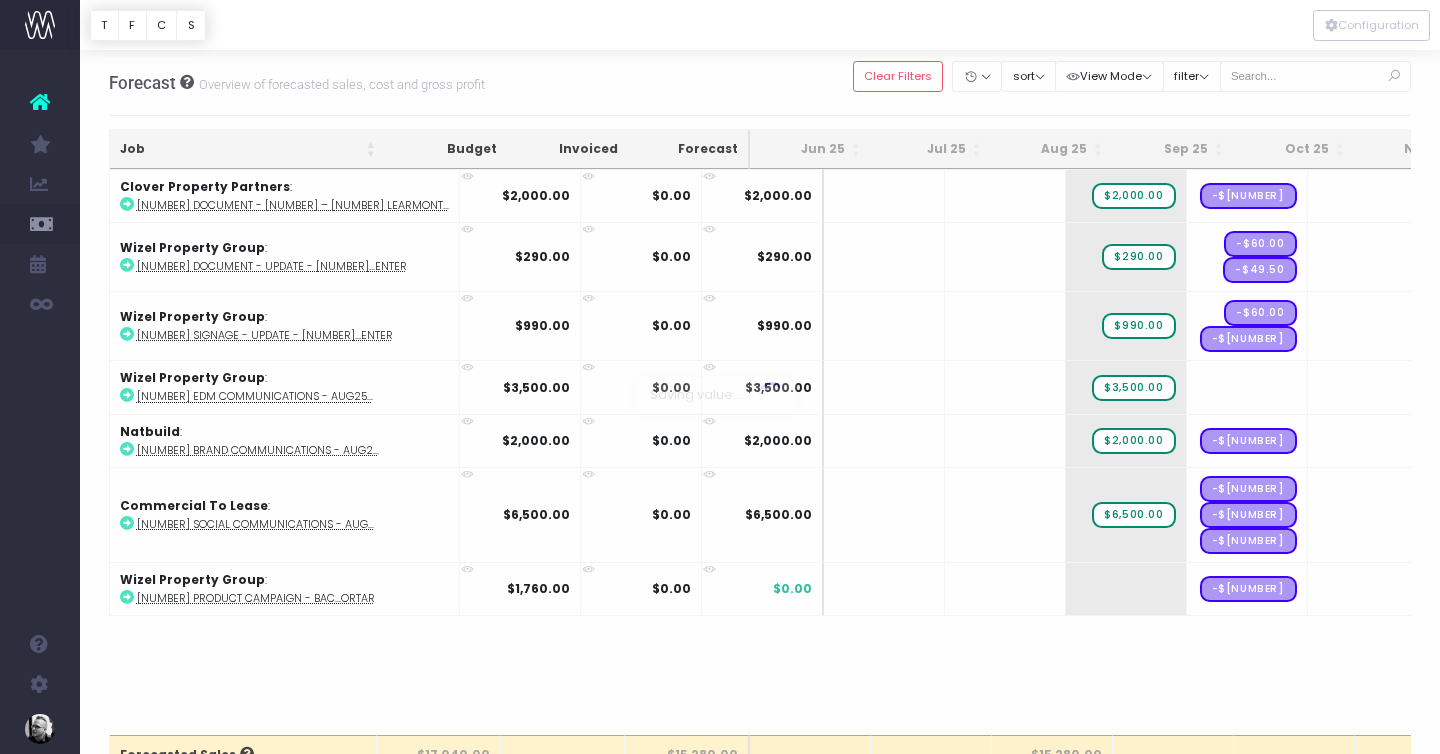 click at bounding box center (720, 377) 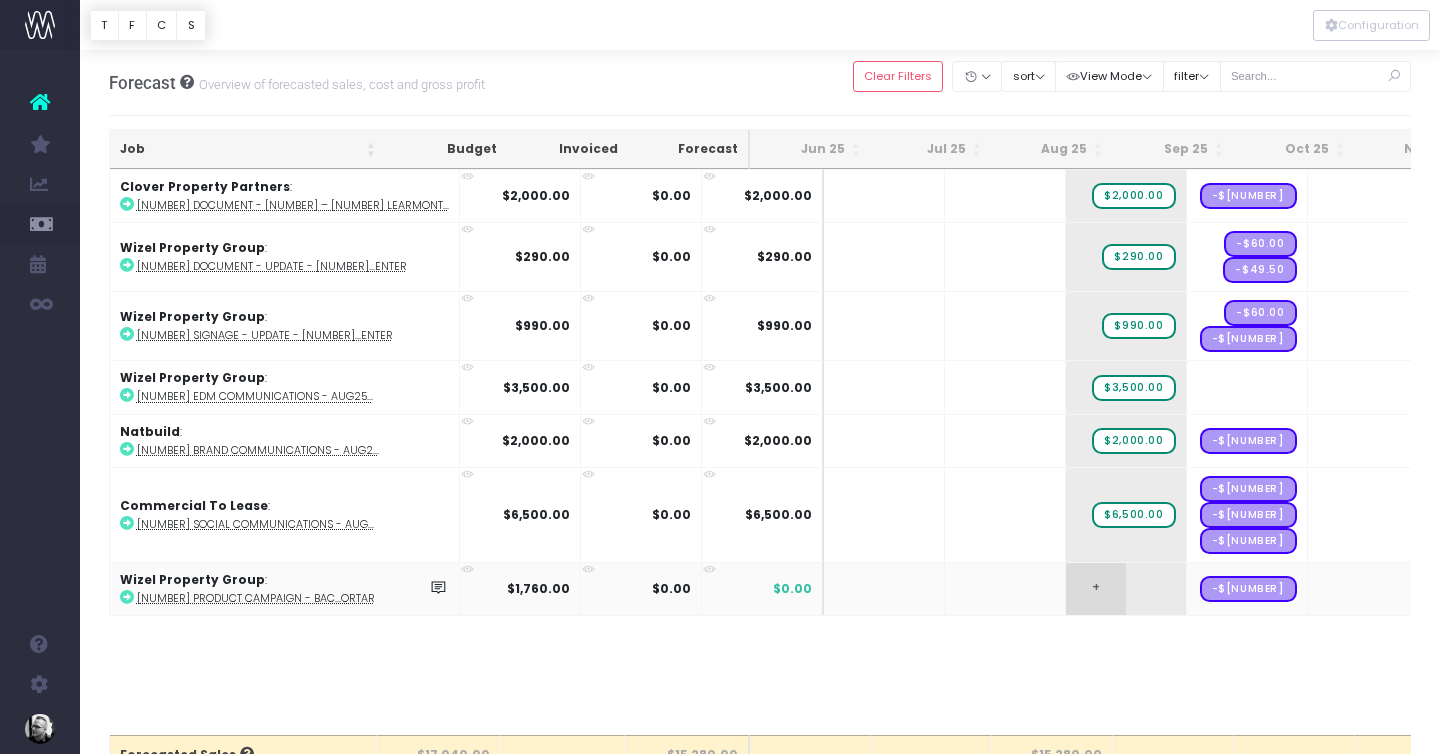 click on "+" at bounding box center (1096, 589) 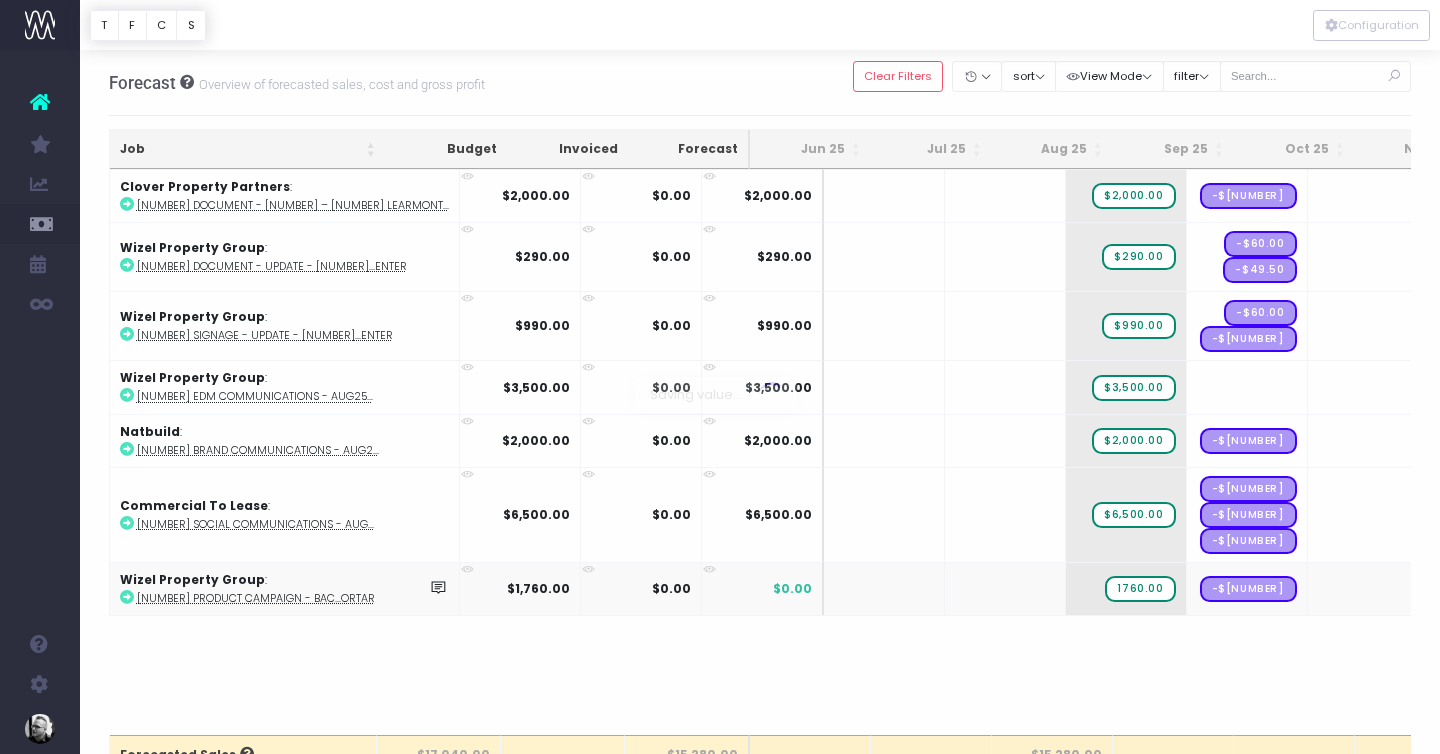 click on "Oh my... this is bad. wayahead wasn't able to load this page. Please contact support .
Go back
Account Warning
You are on a paid plan.
My Favourites
You have no favourites" at bounding box center [720, 377] 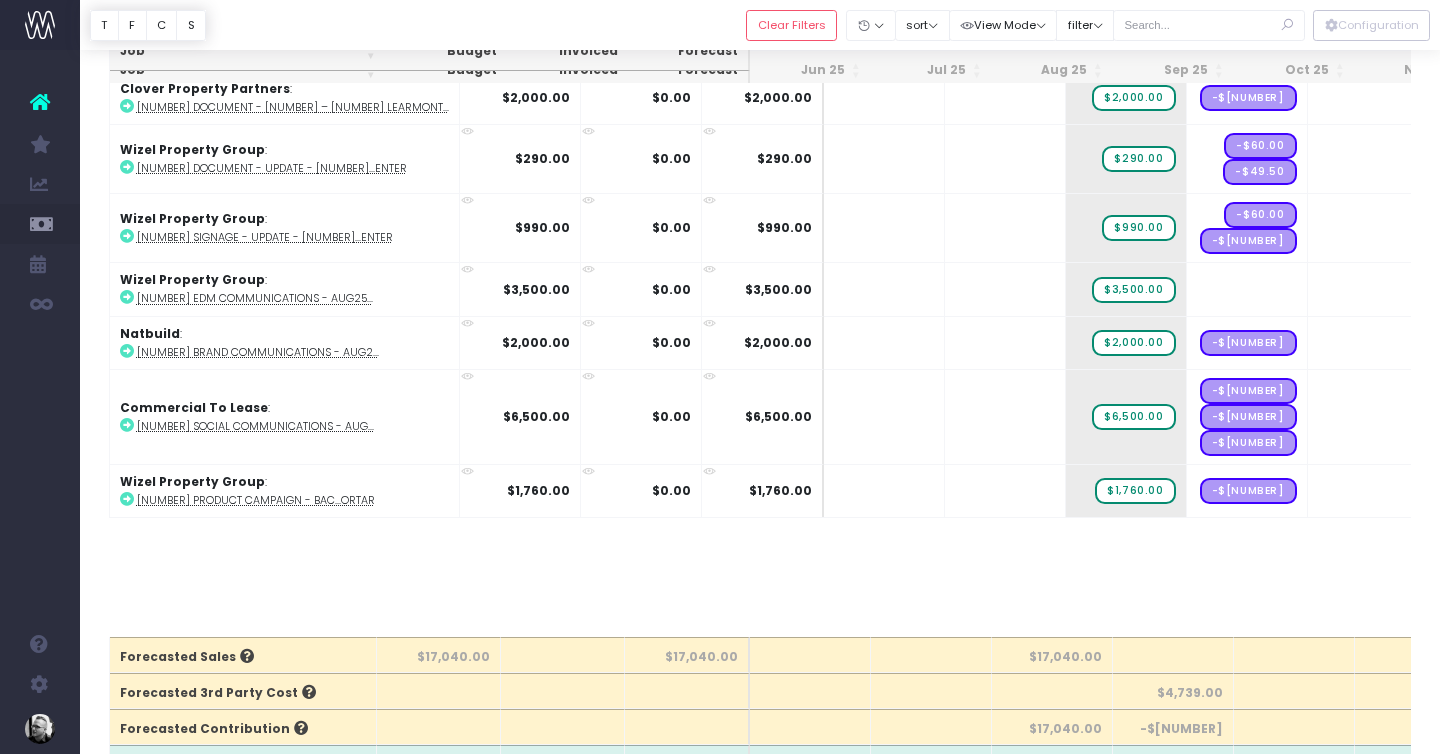 scroll, scrollTop: 0, scrollLeft: 0, axis: both 